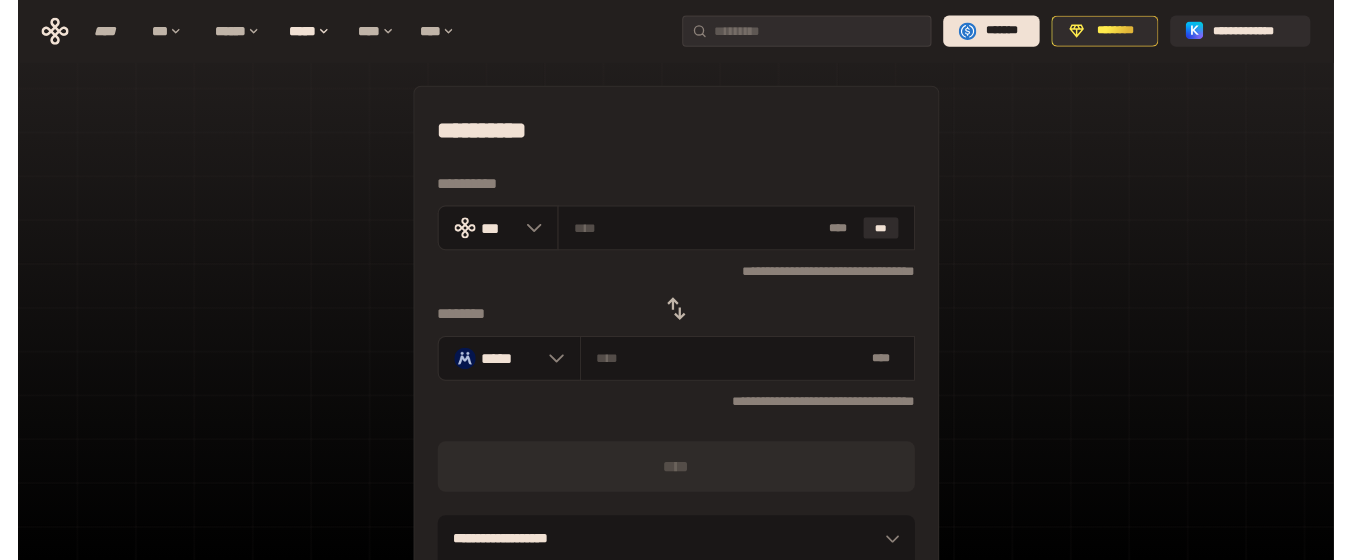 scroll, scrollTop: 71, scrollLeft: 0, axis: vertical 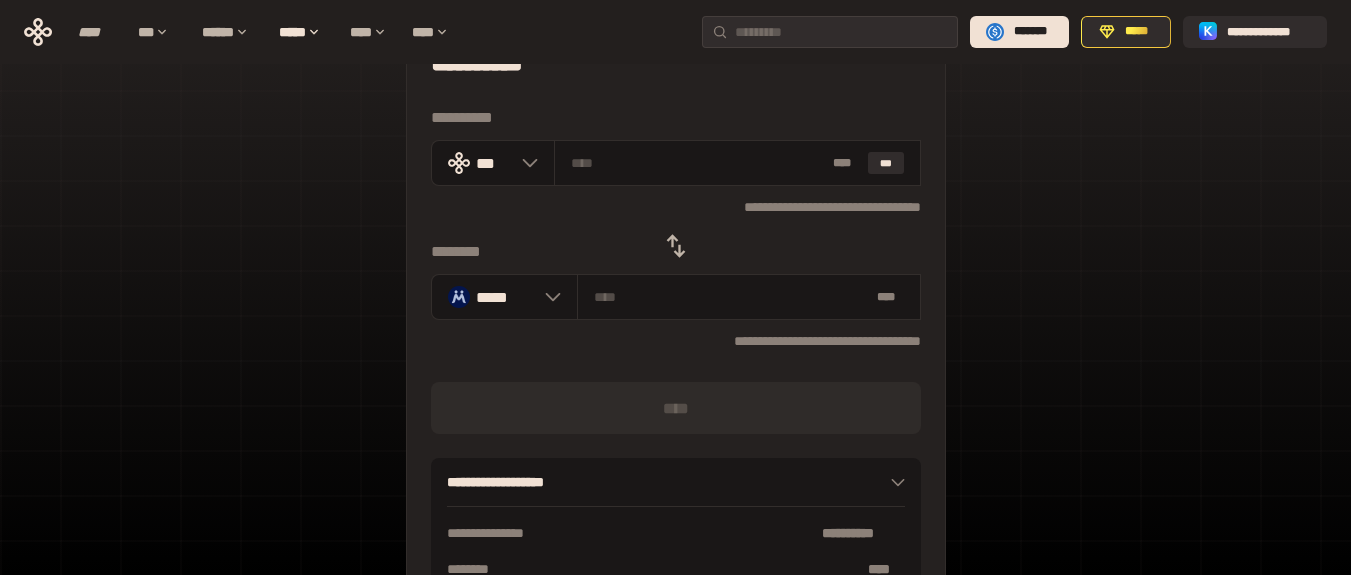 click 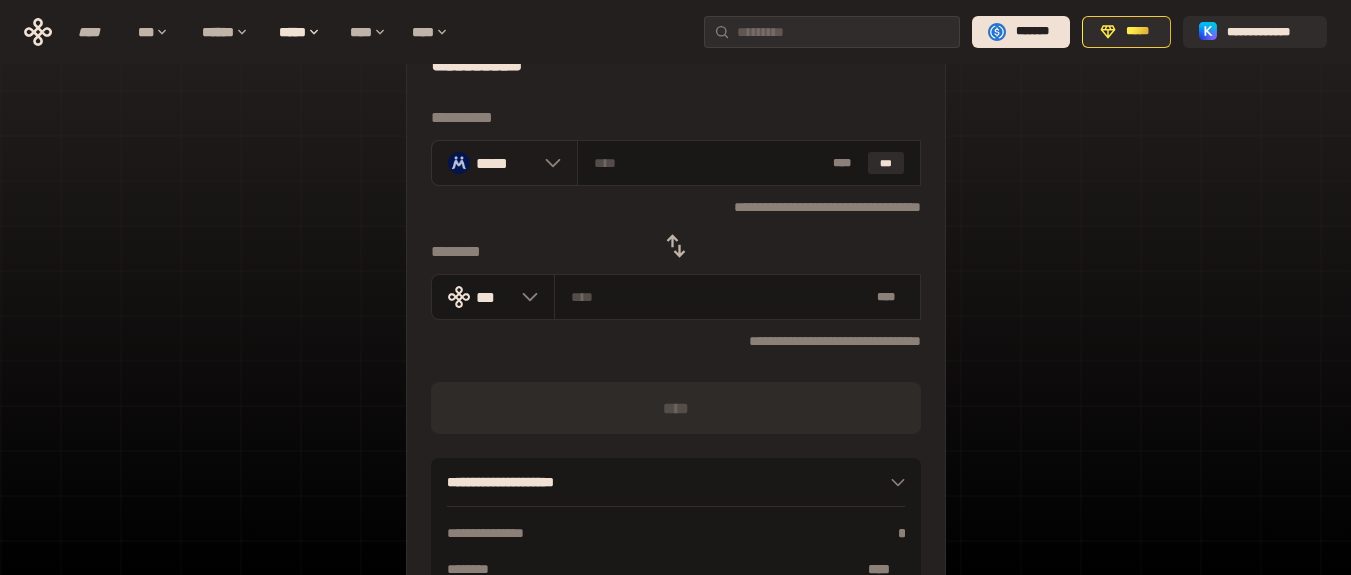 click on "*****" at bounding box center (504, 163) 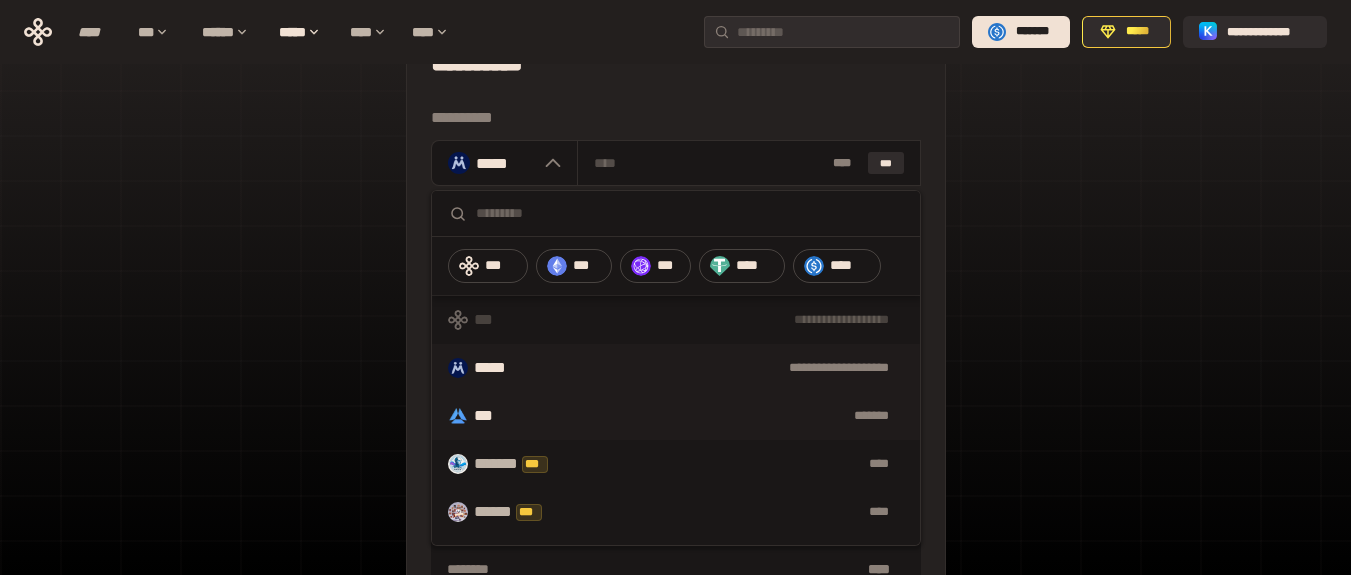 click on "*******" at bounding box center (709, 416) 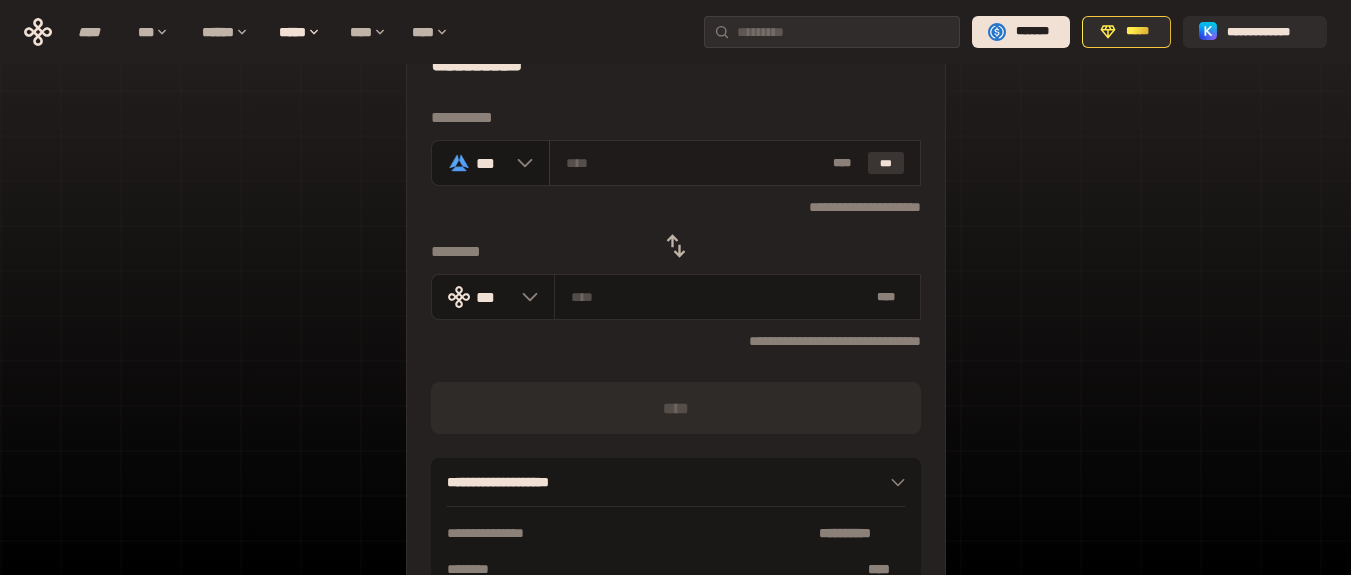 click on "***" at bounding box center [886, 163] 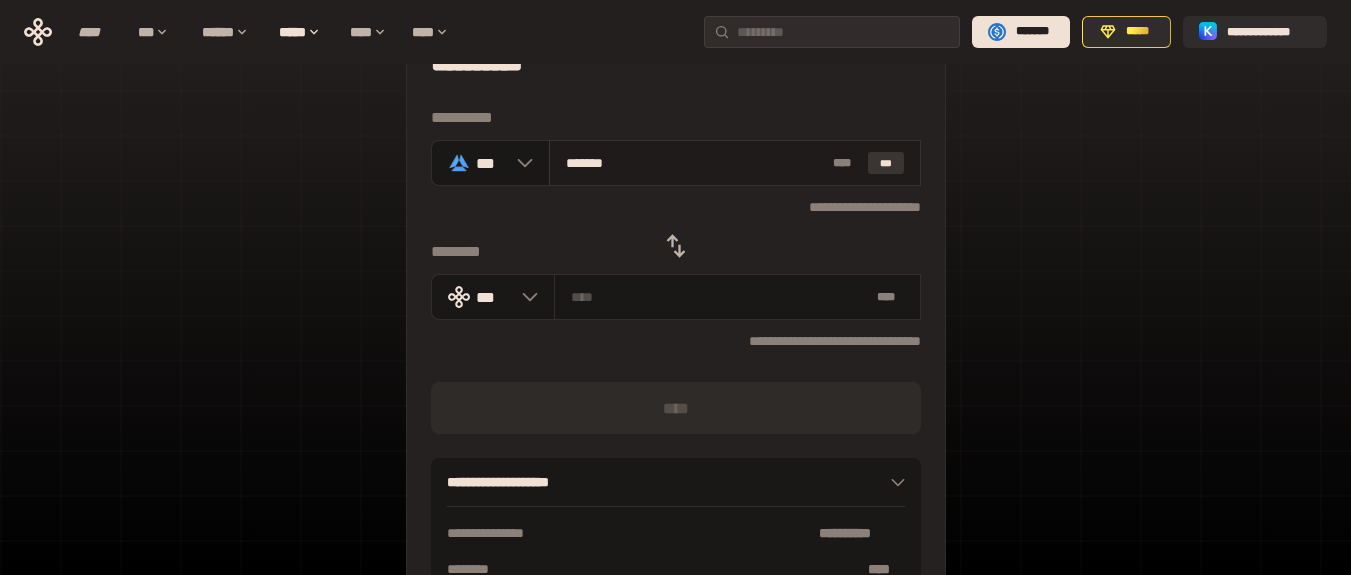 type on "**********" 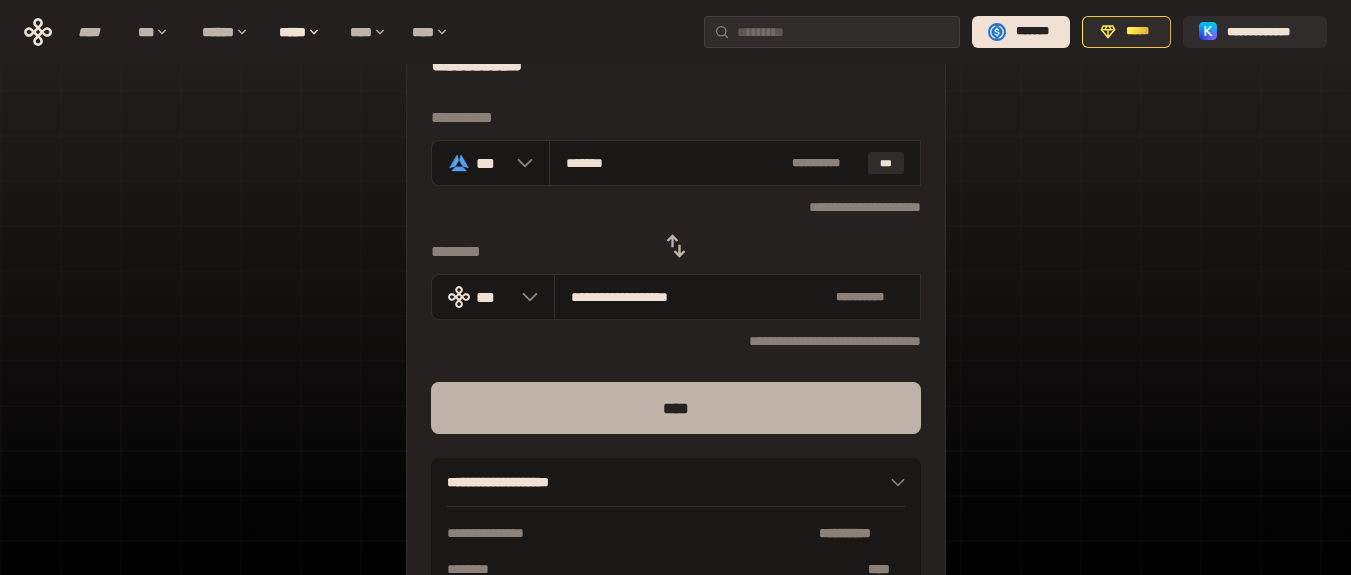 click on "****" at bounding box center (676, 408) 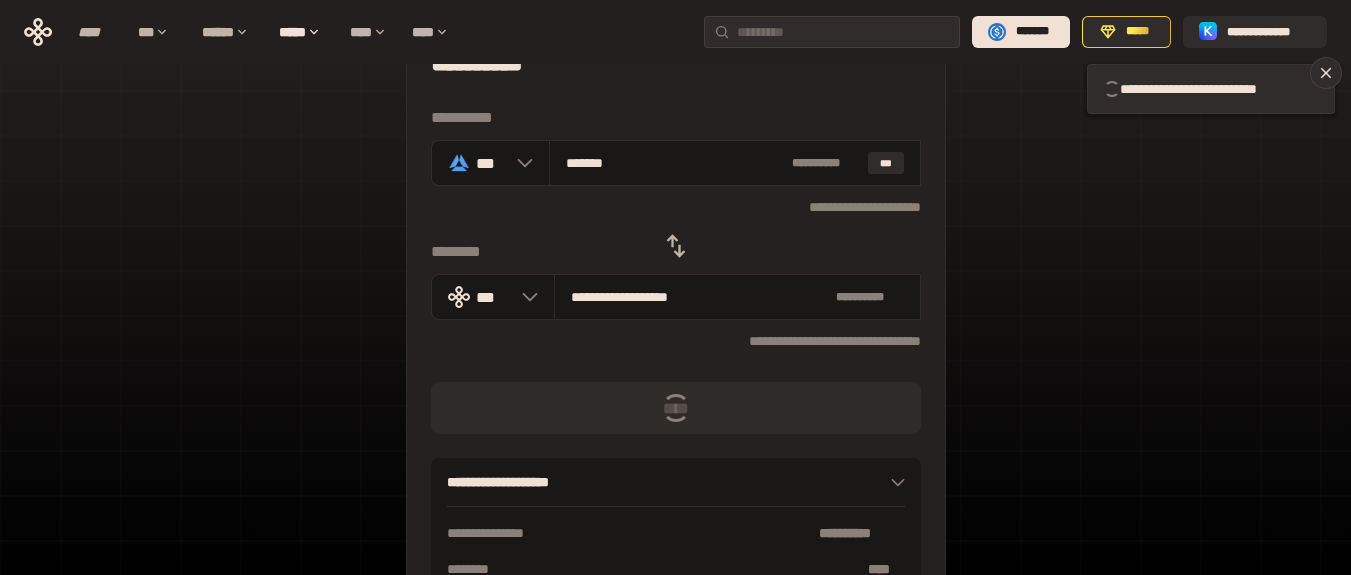 type 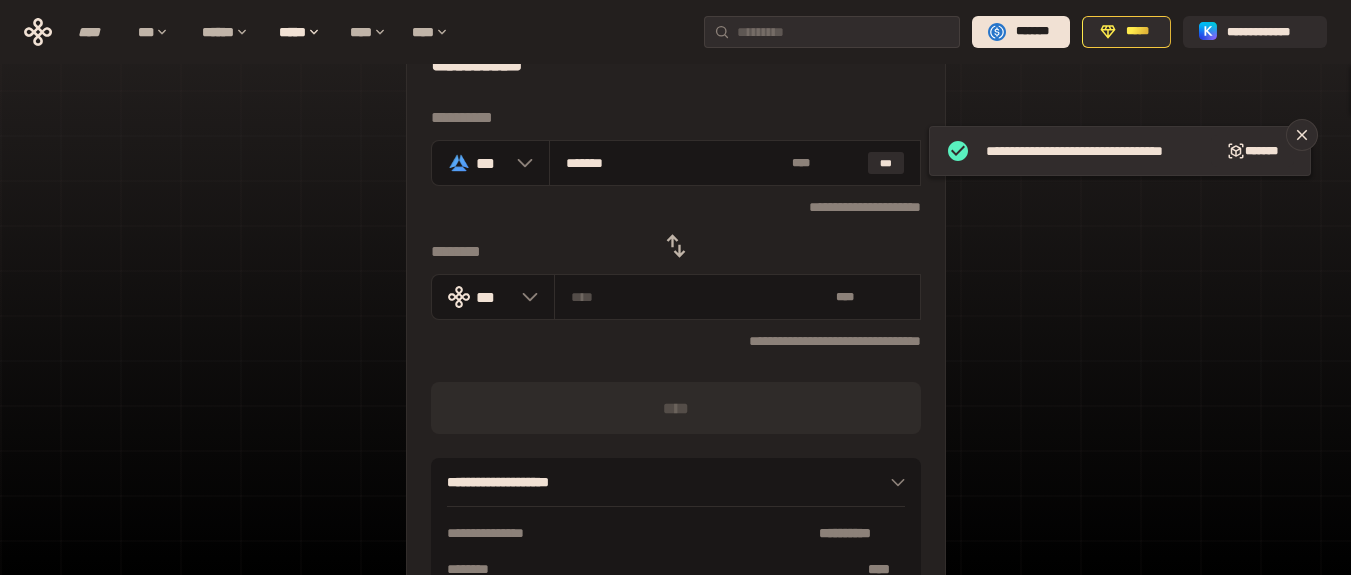 type 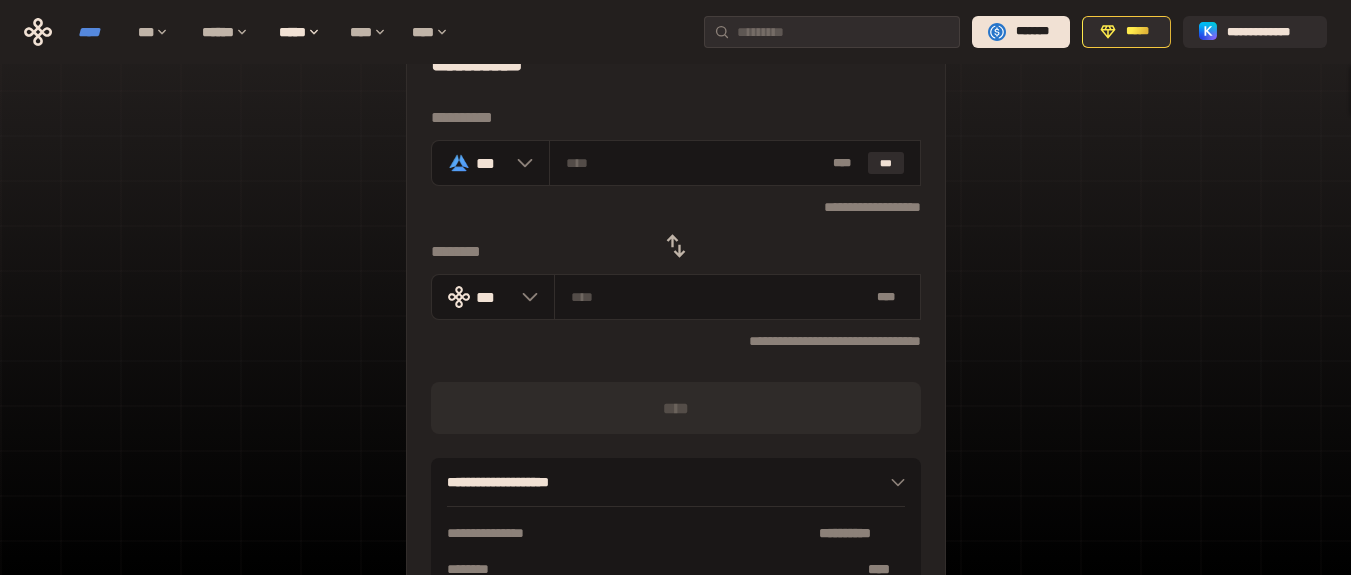 click on "****" at bounding box center [98, 32] 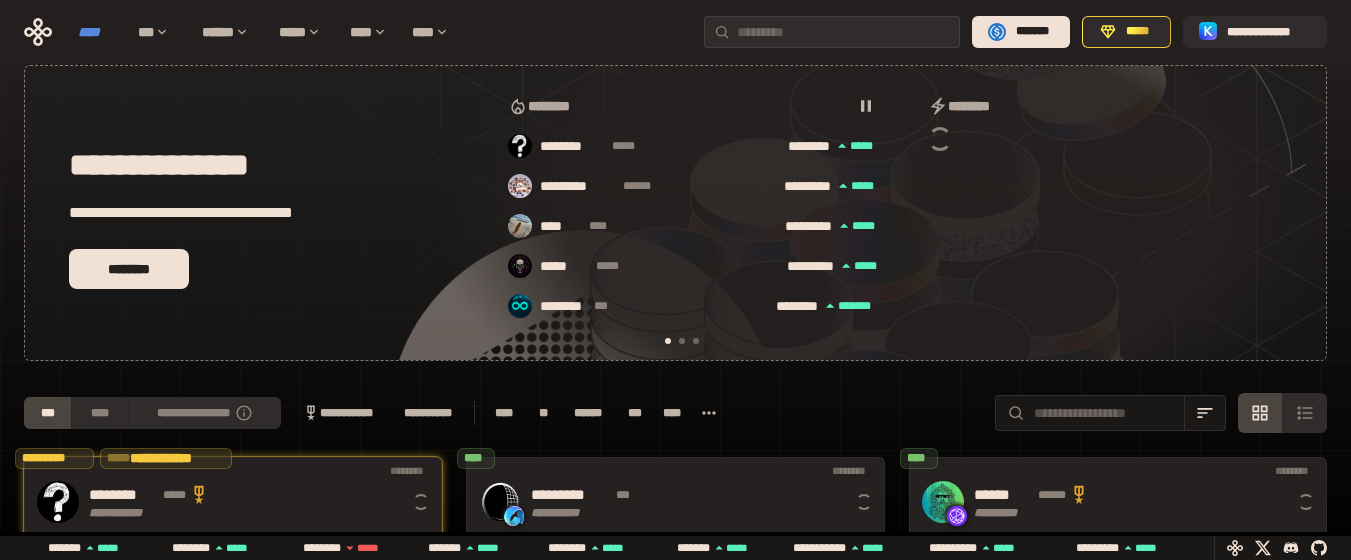 scroll, scrollTop: 0, scrollLeft: 16, axis: horizontal 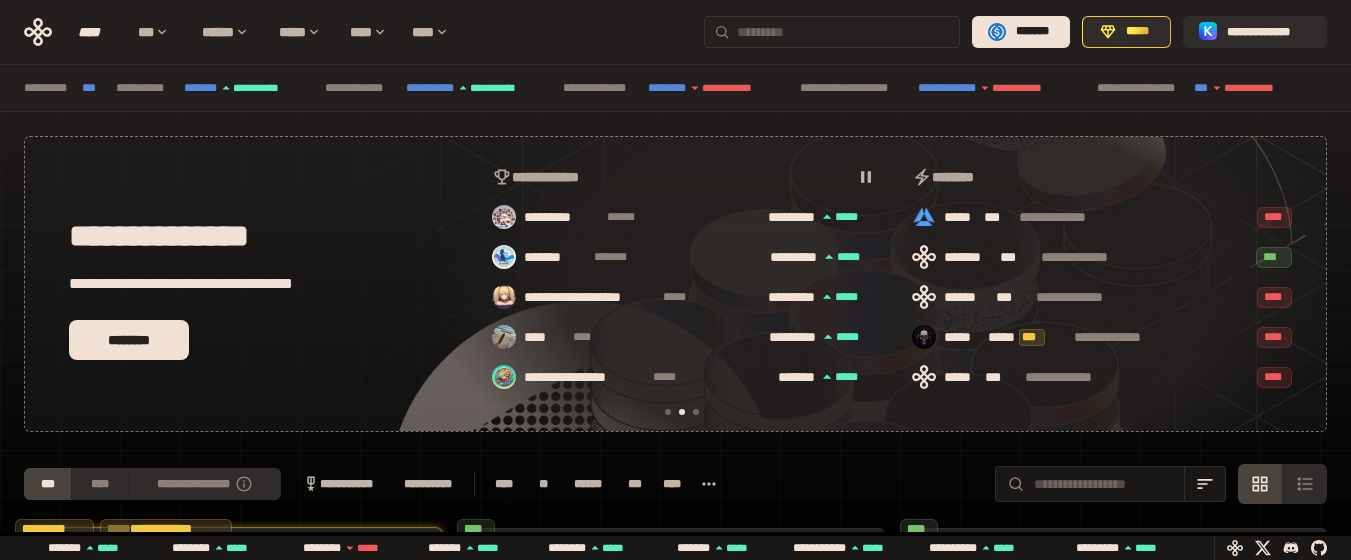 click at bounding box center (844, 32) 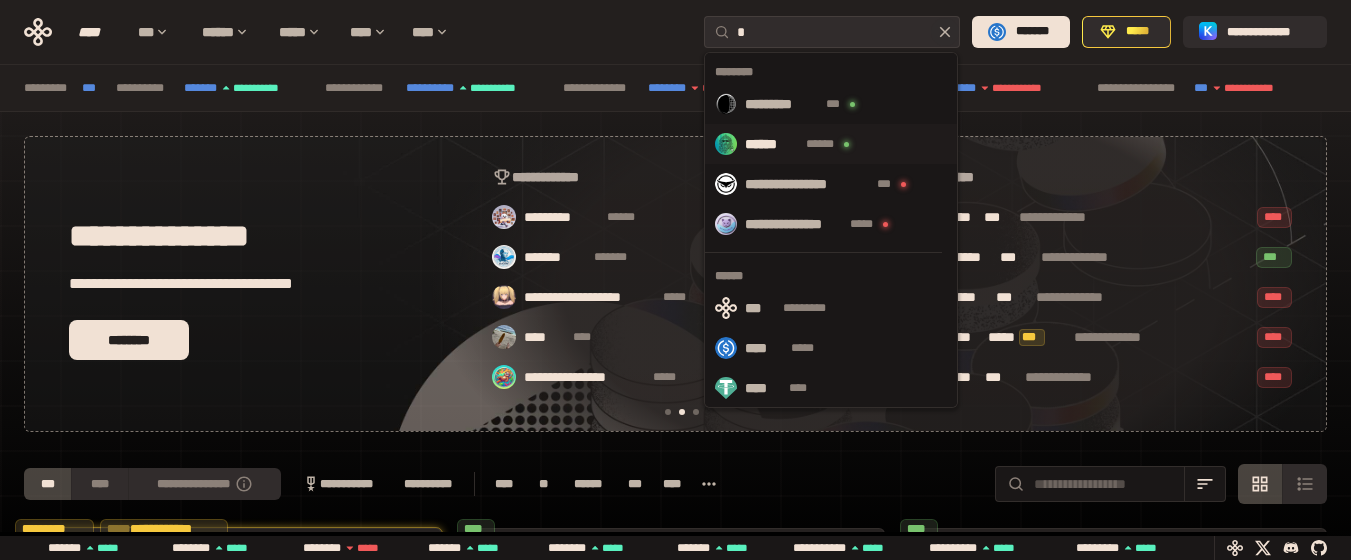 scroll, scrollTop: 45, scrollLeft: 0, axis: vertical 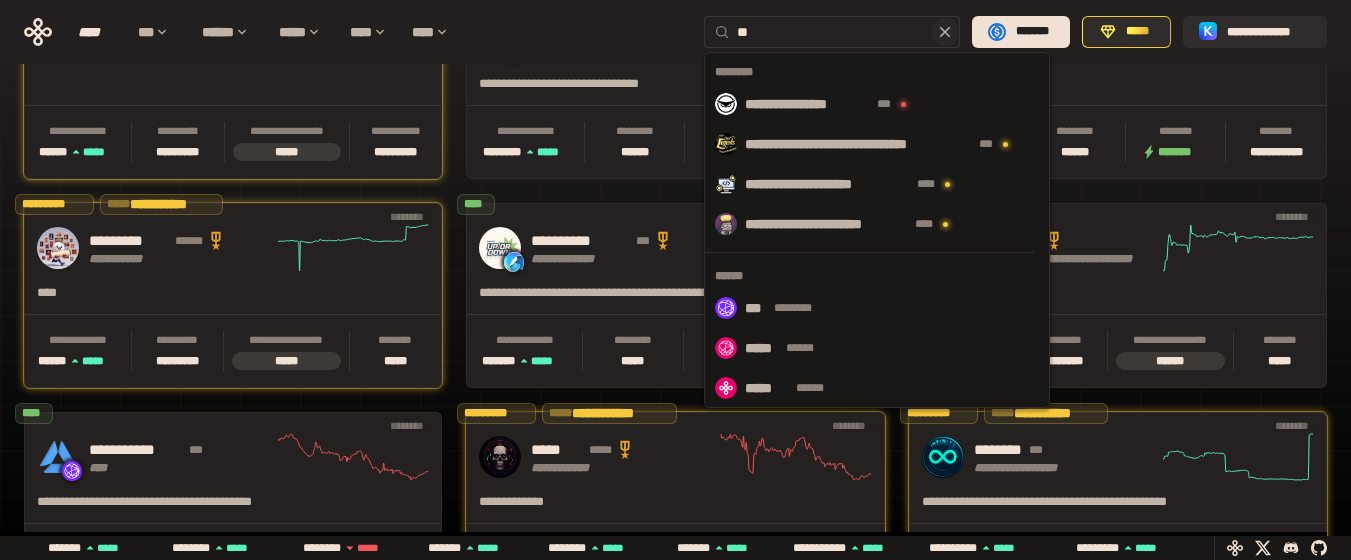 type on "**" 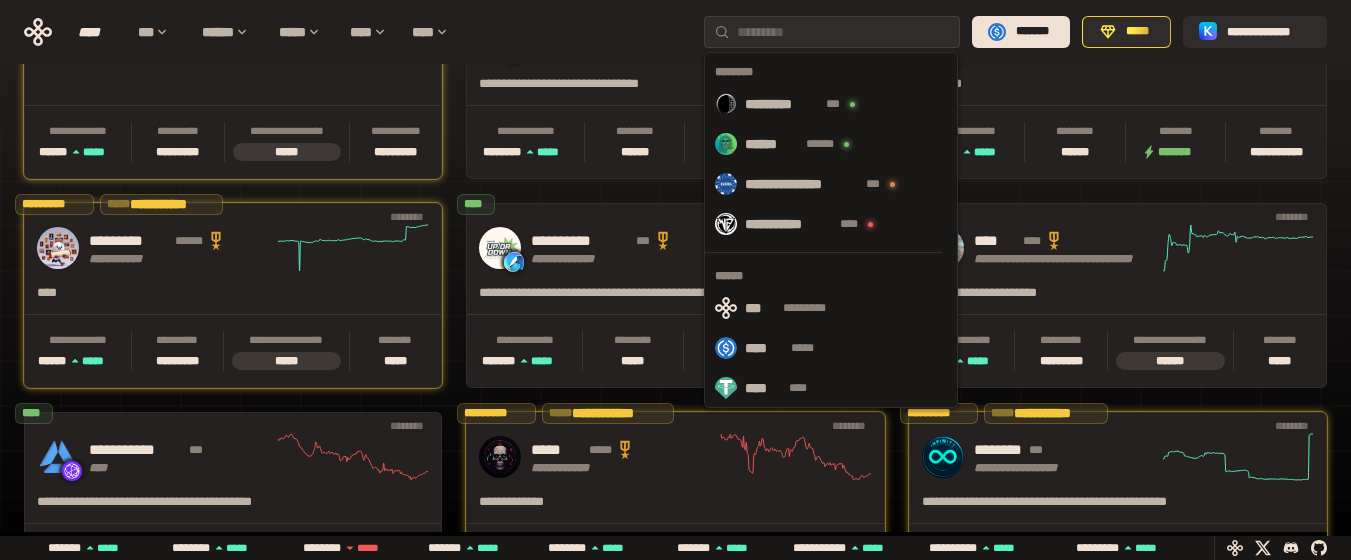 click on "**********" at bounding box center (675, 32) 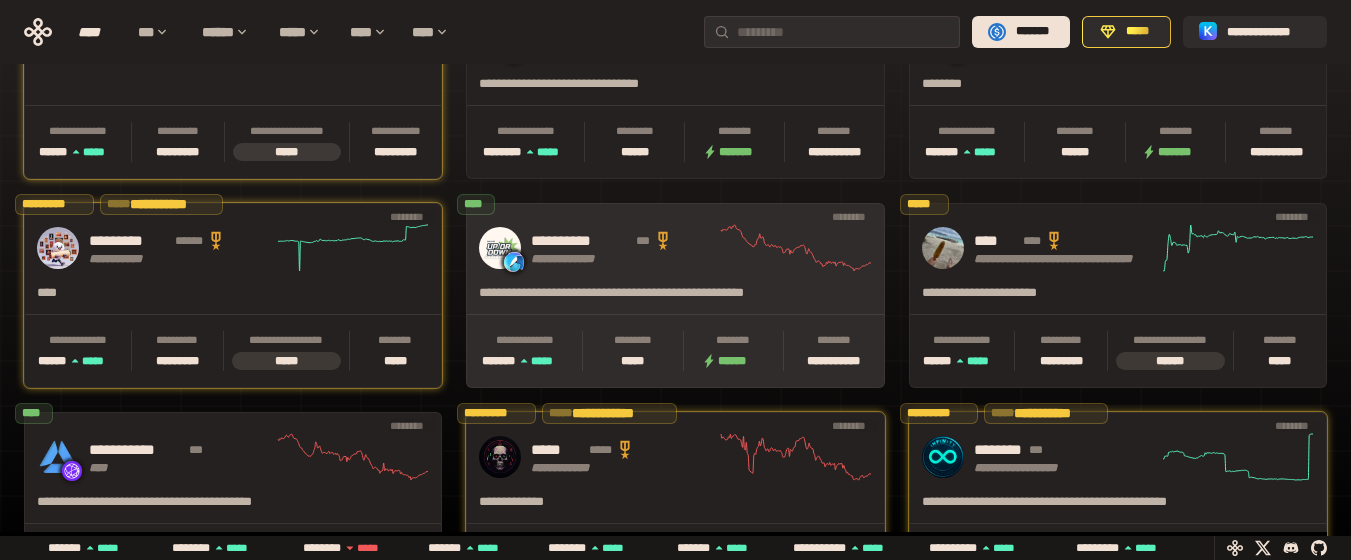 scroll, scrollTop: 0, scrollLeft: 436, axis: horizontal 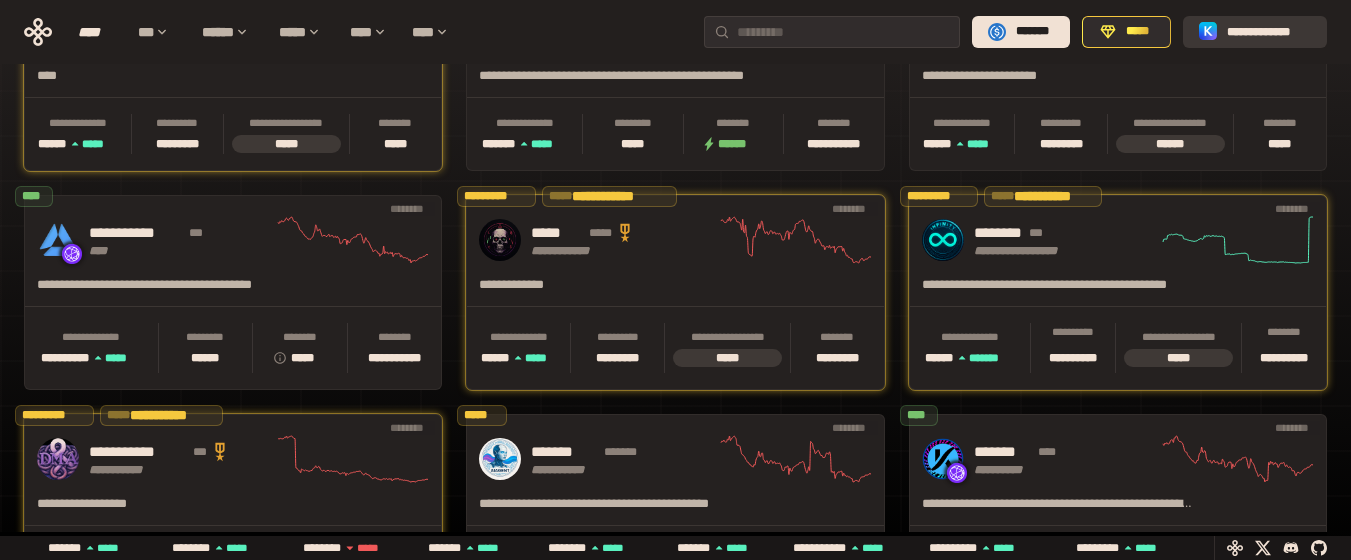 click on "**********" at bounding box center (1269, 32) 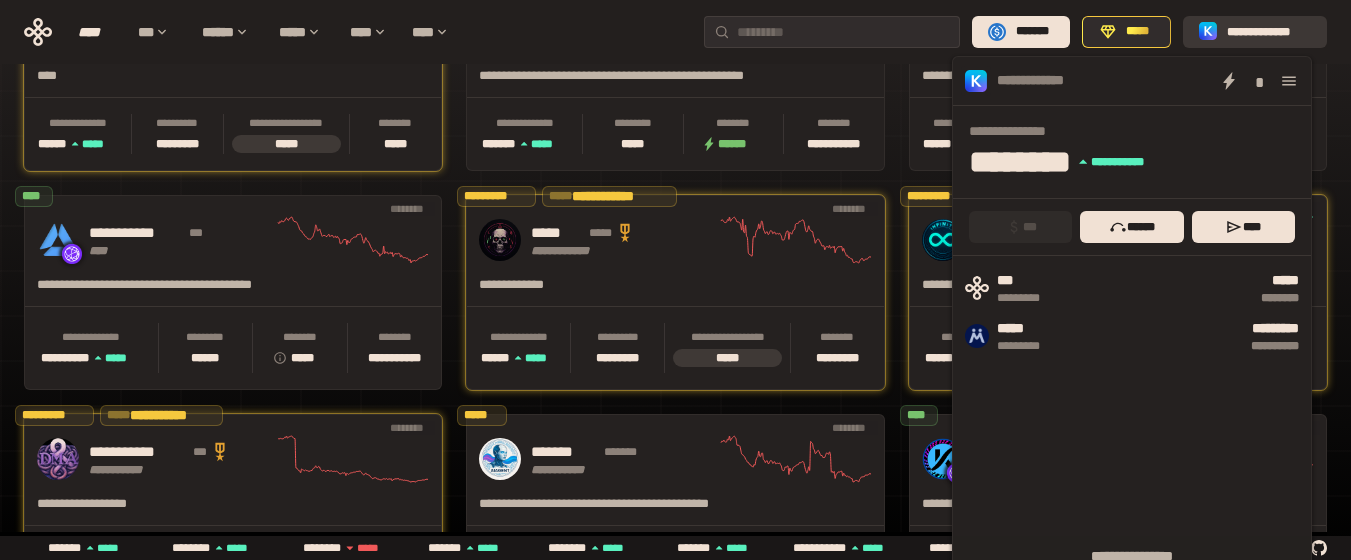 scroll, scrollTop: 0, scrollLeft: 436, axis: horizontal 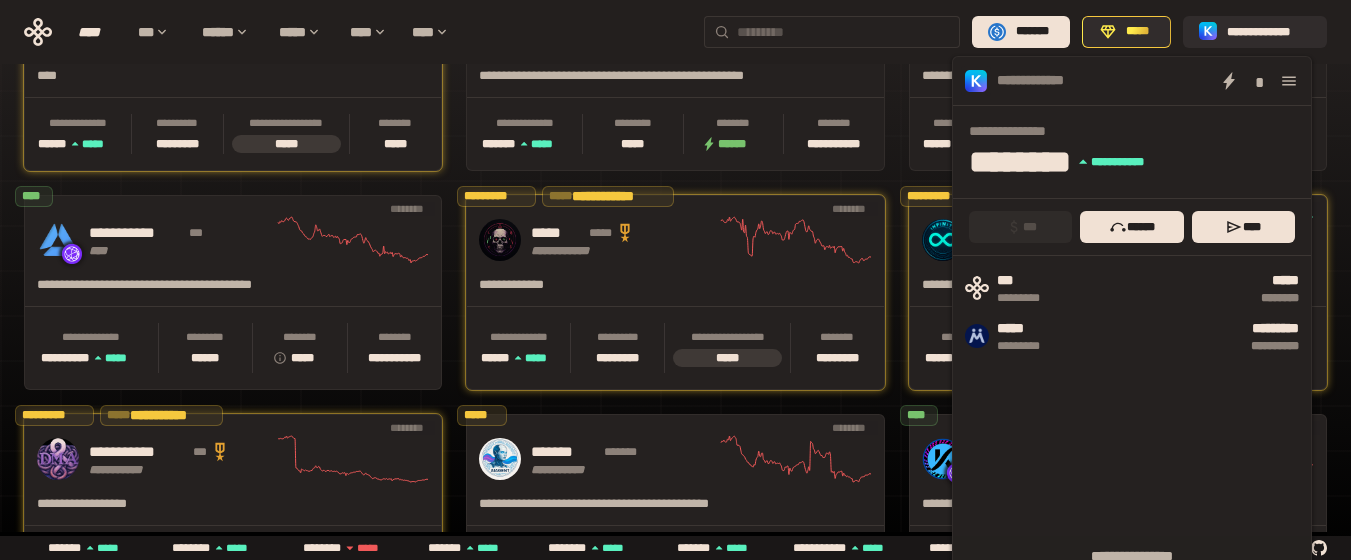 drag, startPoint x: 645, startPoint y: 31, endPoint x: 734, endPoint y: 44, distance: 89.94443 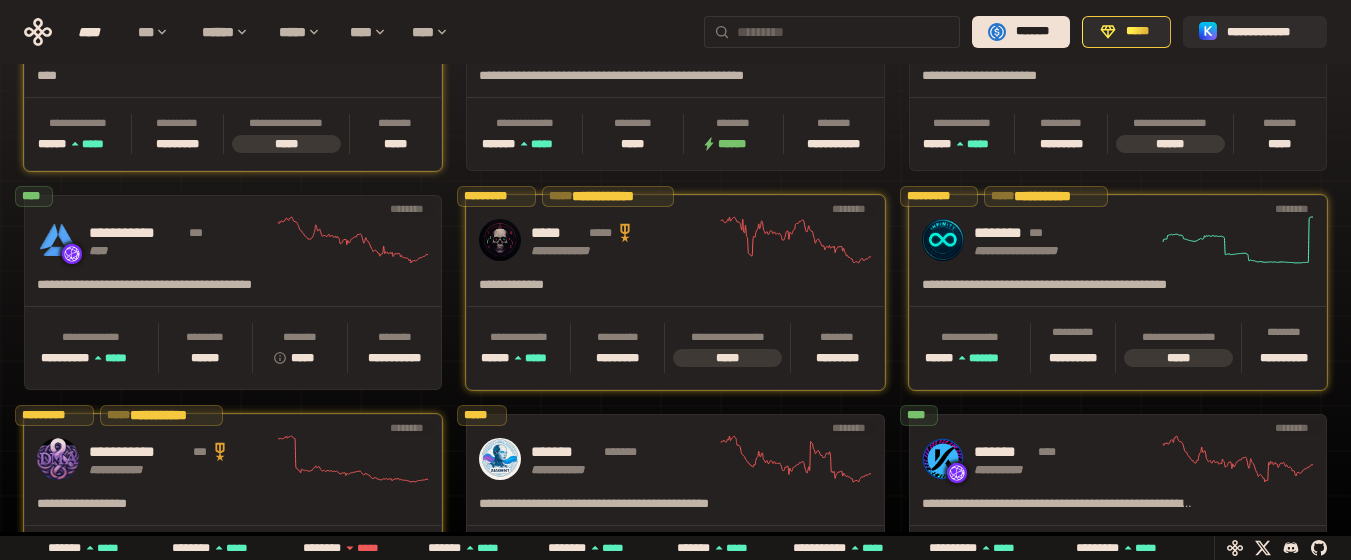 drag, startPoint x: 734, startPoint y: 44, endPoint x: 774, endPoint y: 38, distance: 40.4475 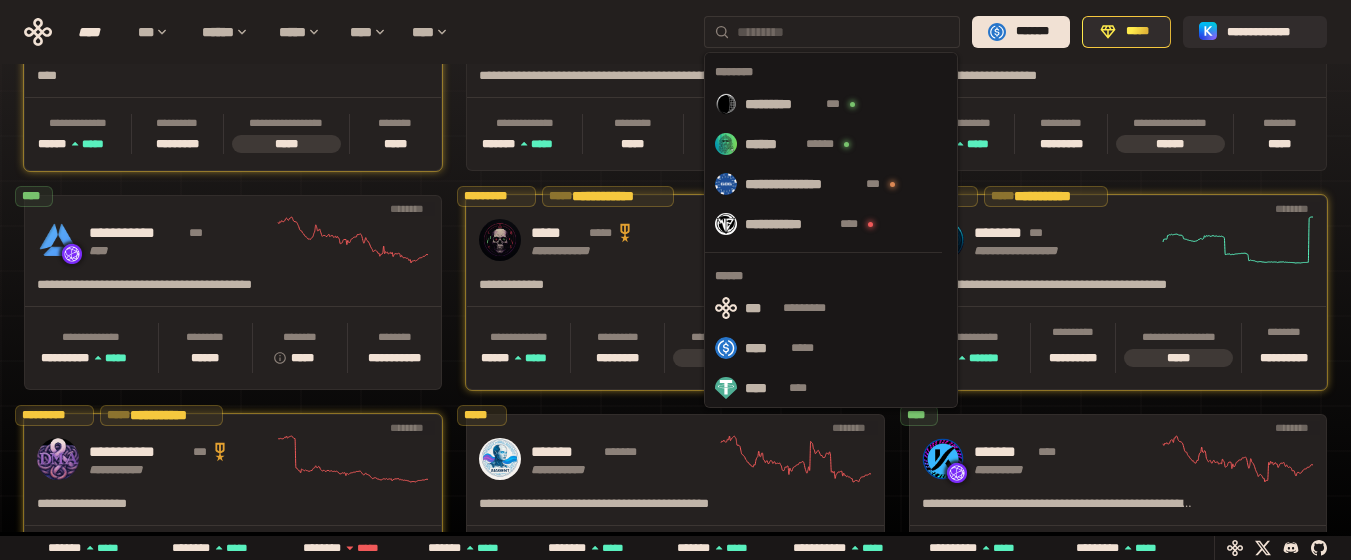 click at bounding box center (844, 32) 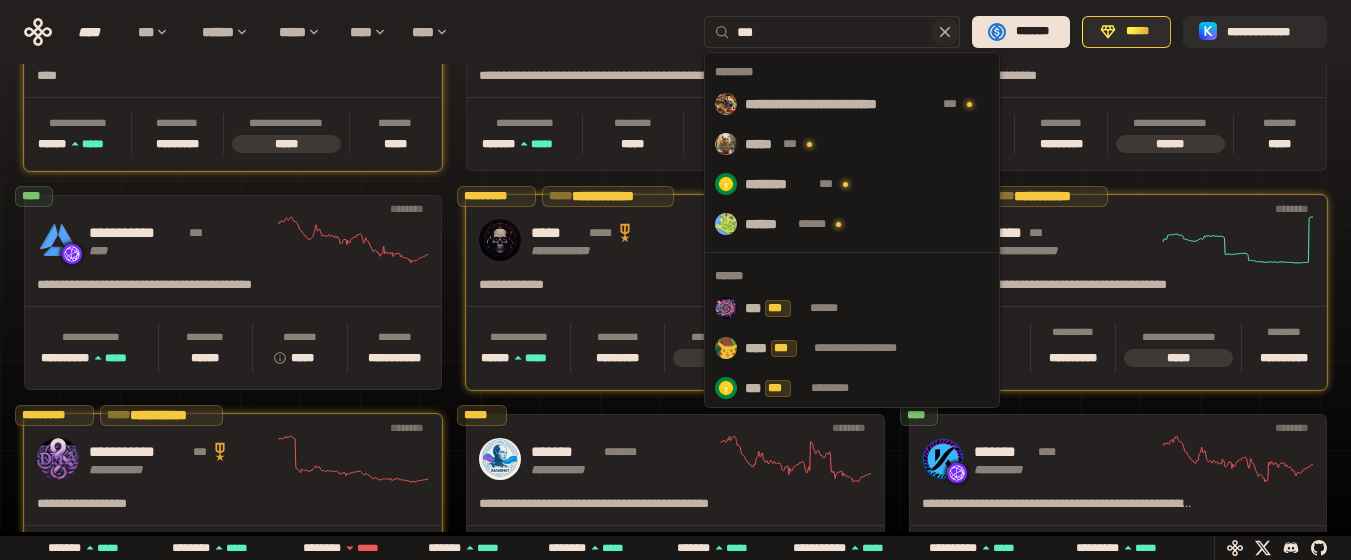 scroll, scrollTop: 0, scrollLeft: 16, axis: horizontal 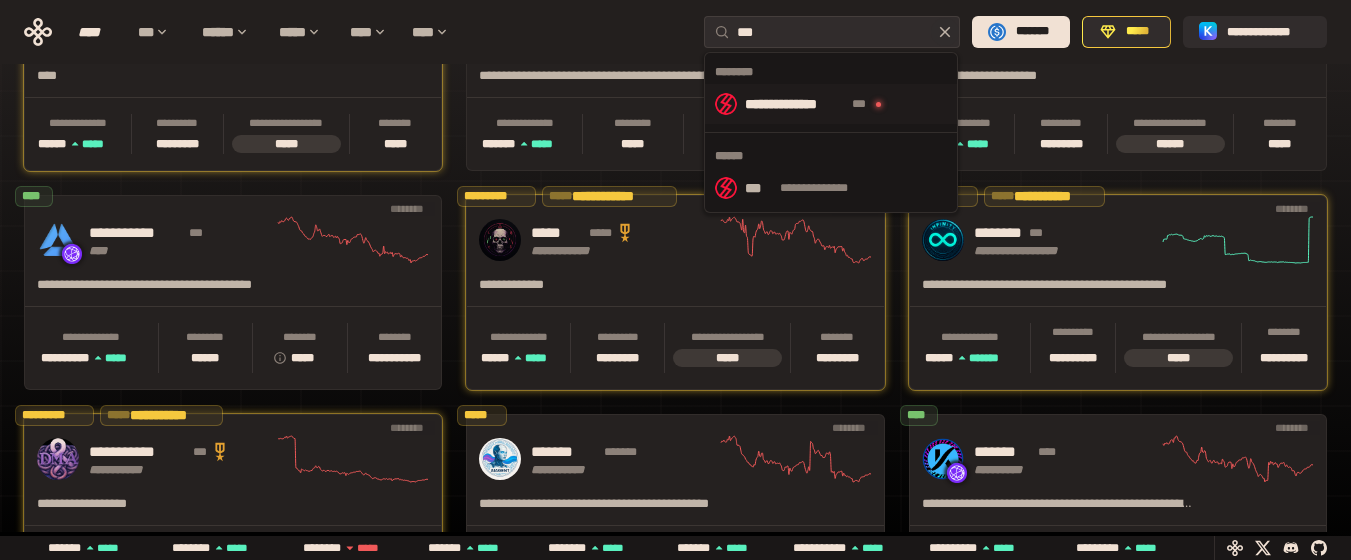 type on "***" 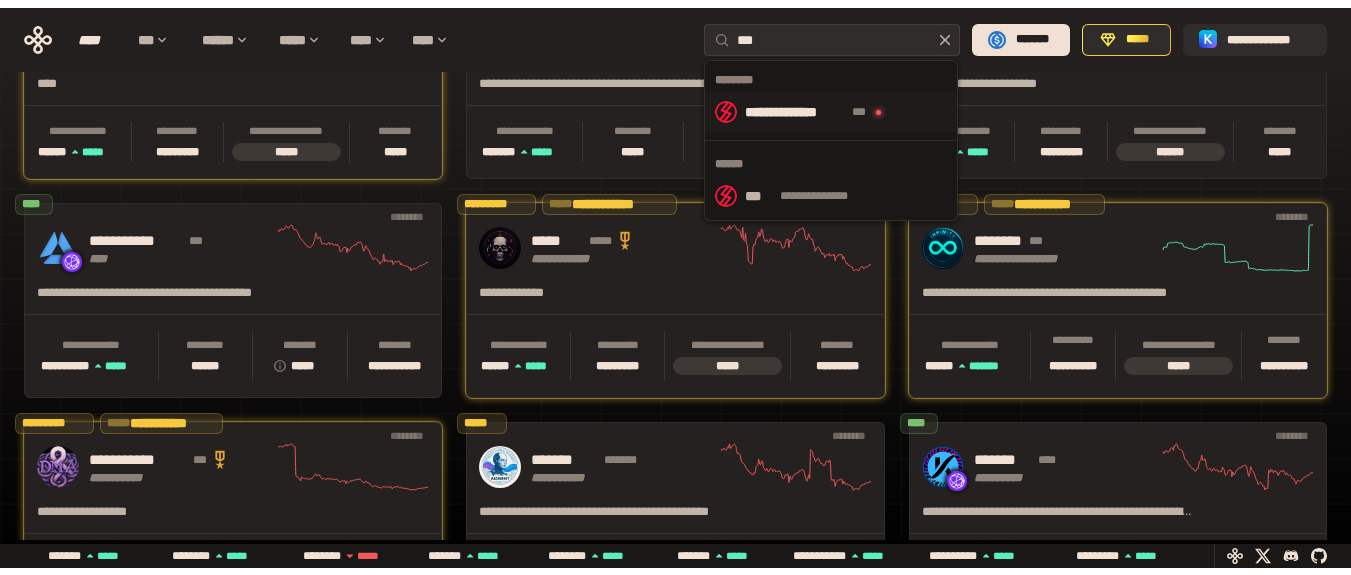 scroll, scrollTop: 0, scrollLeft: 436, axis: horizontal 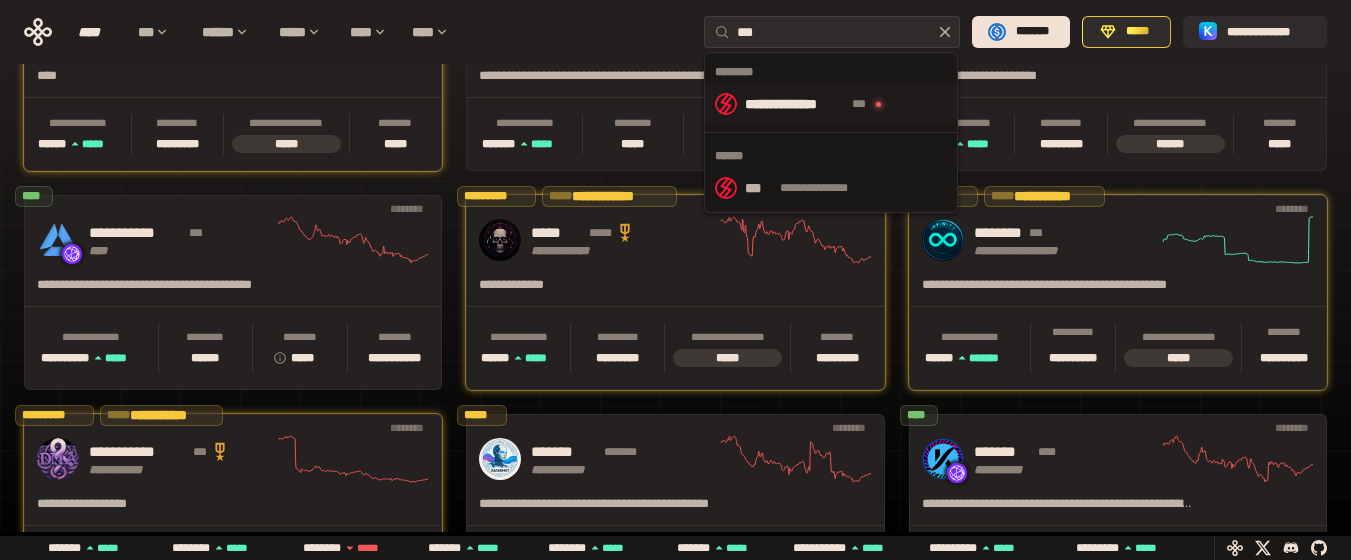 click on "**********" at bounding box center (795, 104) 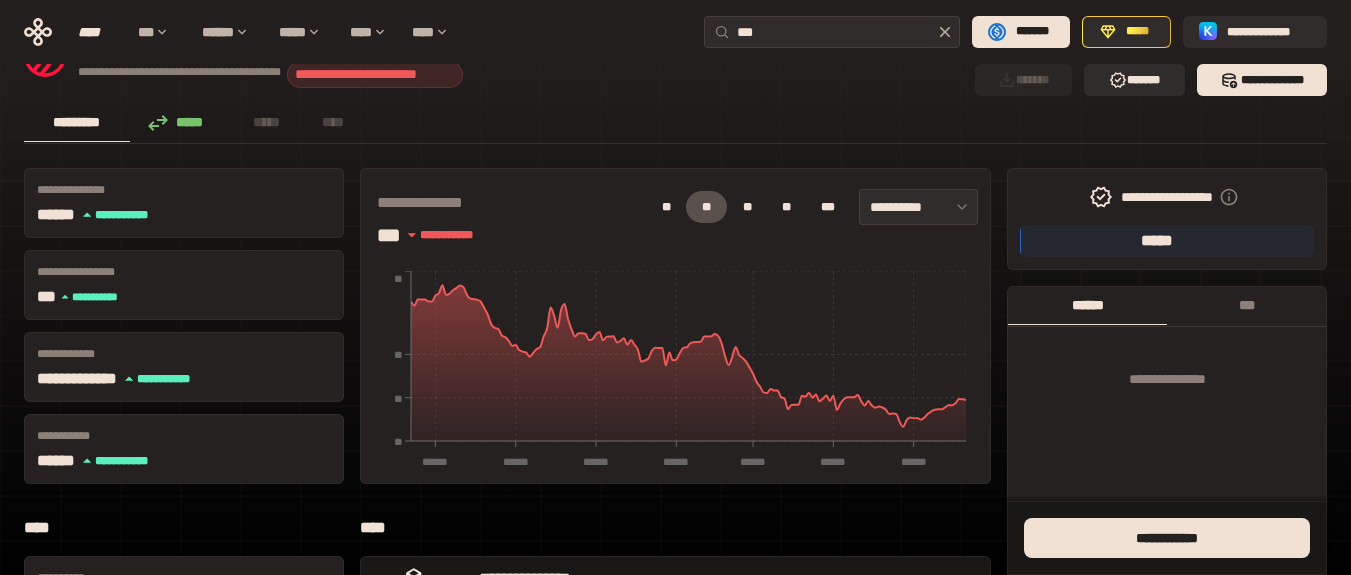 scroll, scrollTop: 0, scrollLeft: 0, axis: both 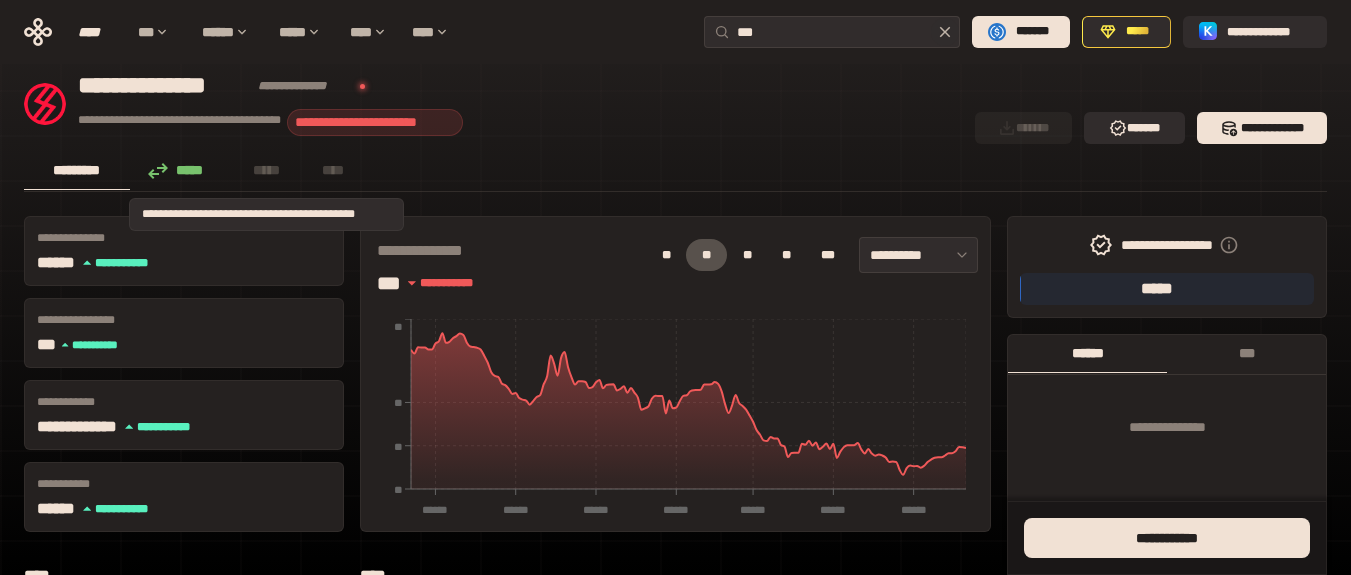 click on "*****" at bounding box center [267, 170] 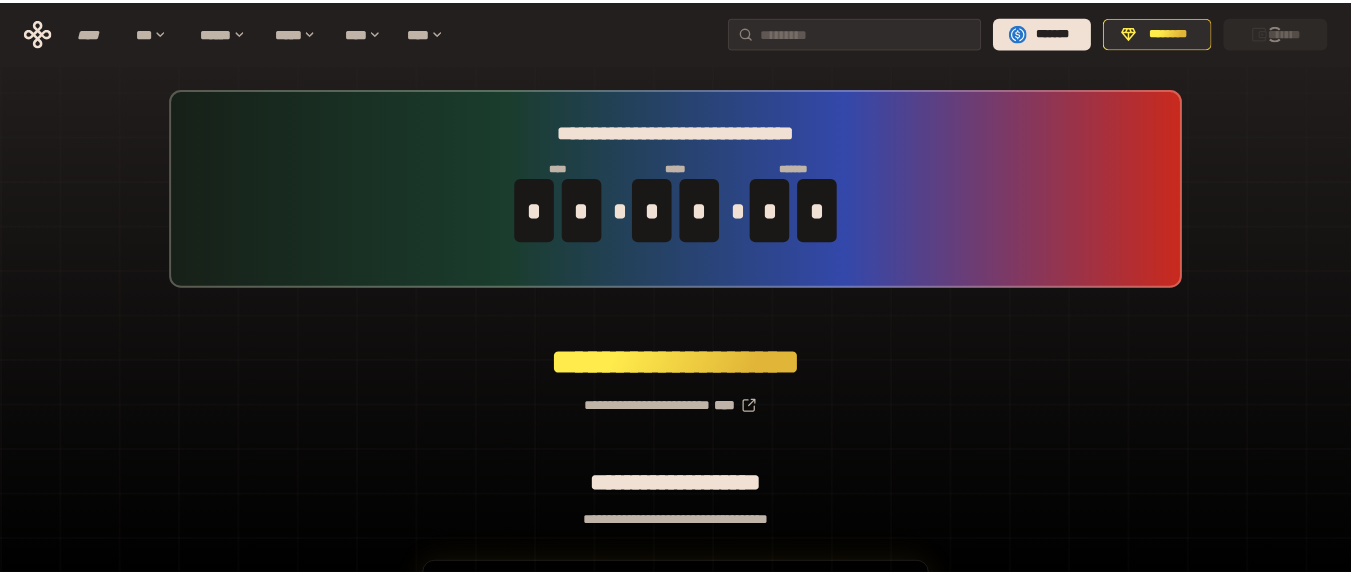 scroll, scrollTop: 0, scrollLeft: 0, axis: both 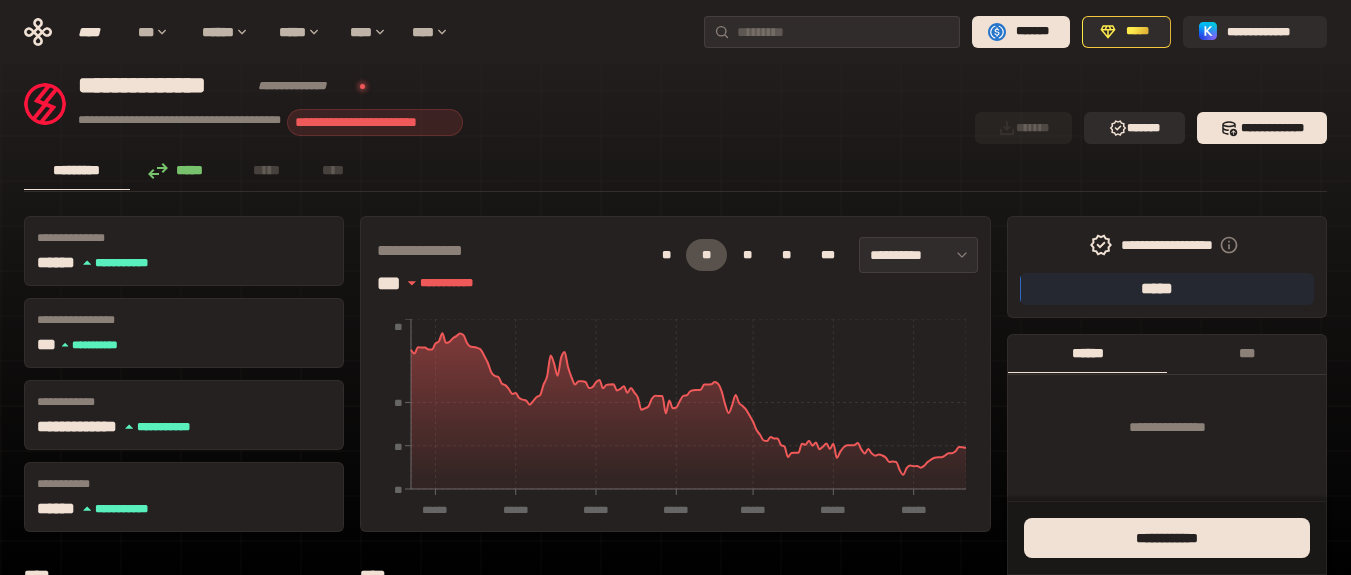 click on "**********" at bounding box center [493, 104] 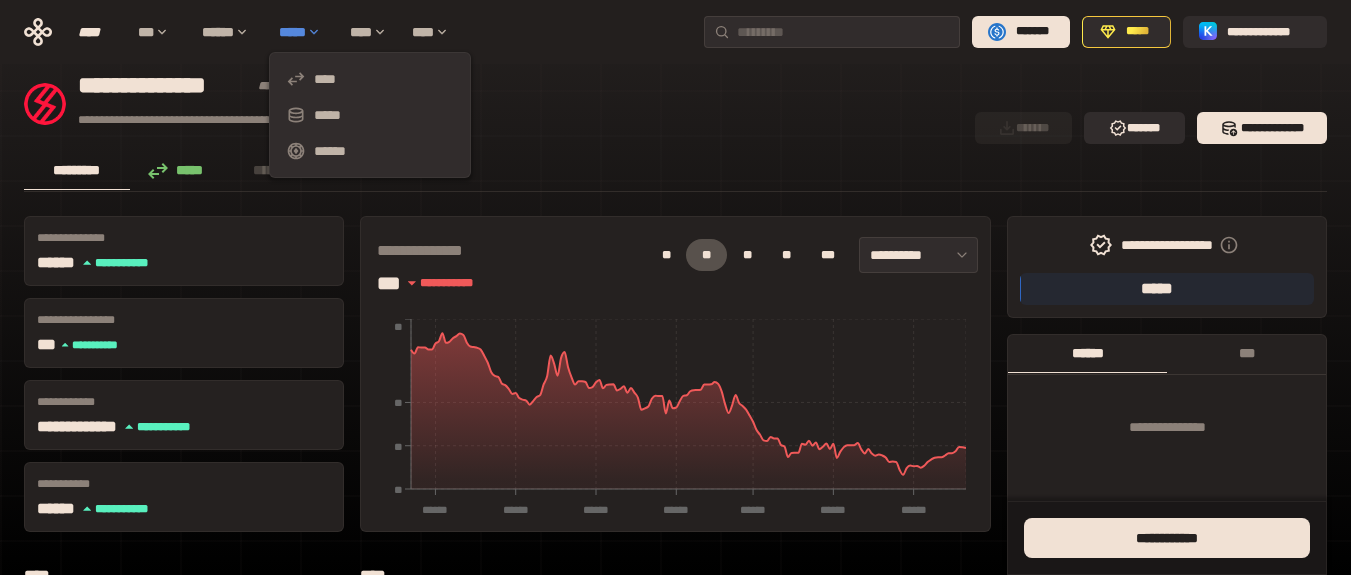 click on "*****" at bounding box center [304, 32] 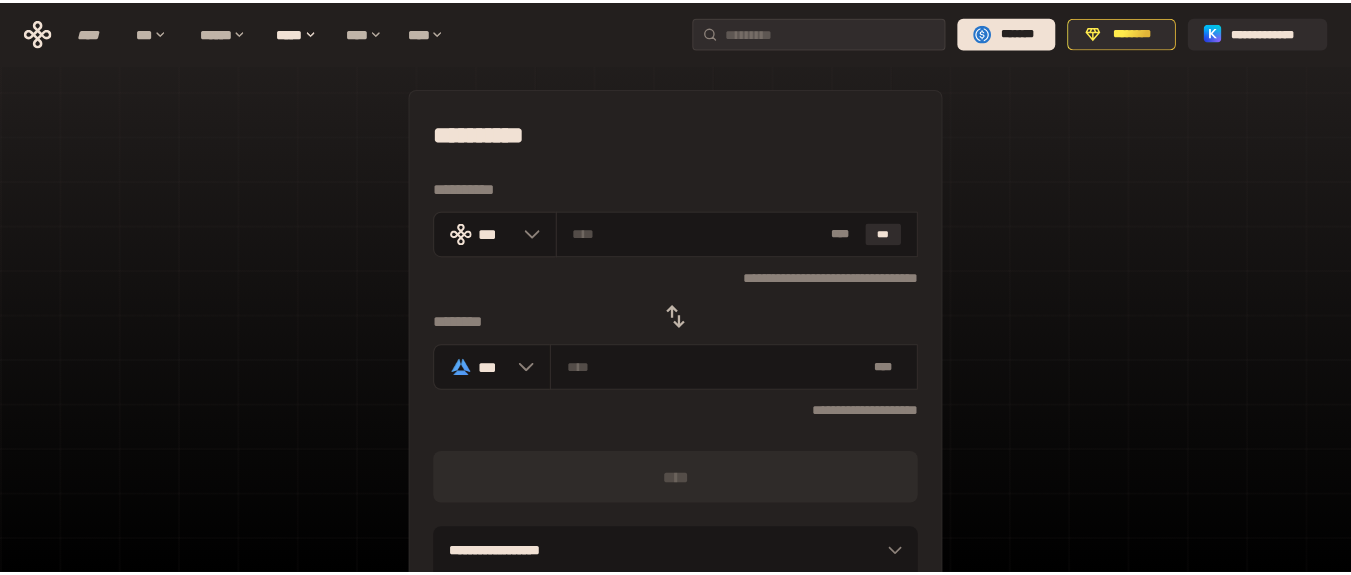 scroll, scrollTop: 0, scrollLeft: 0, axis: both 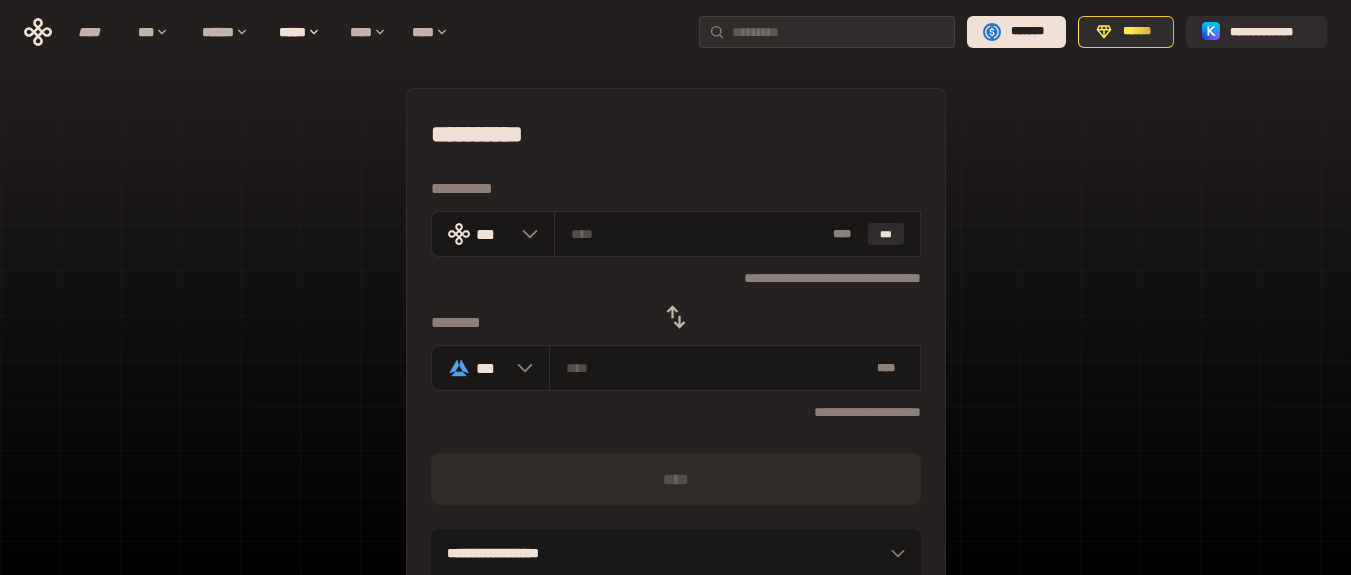 click 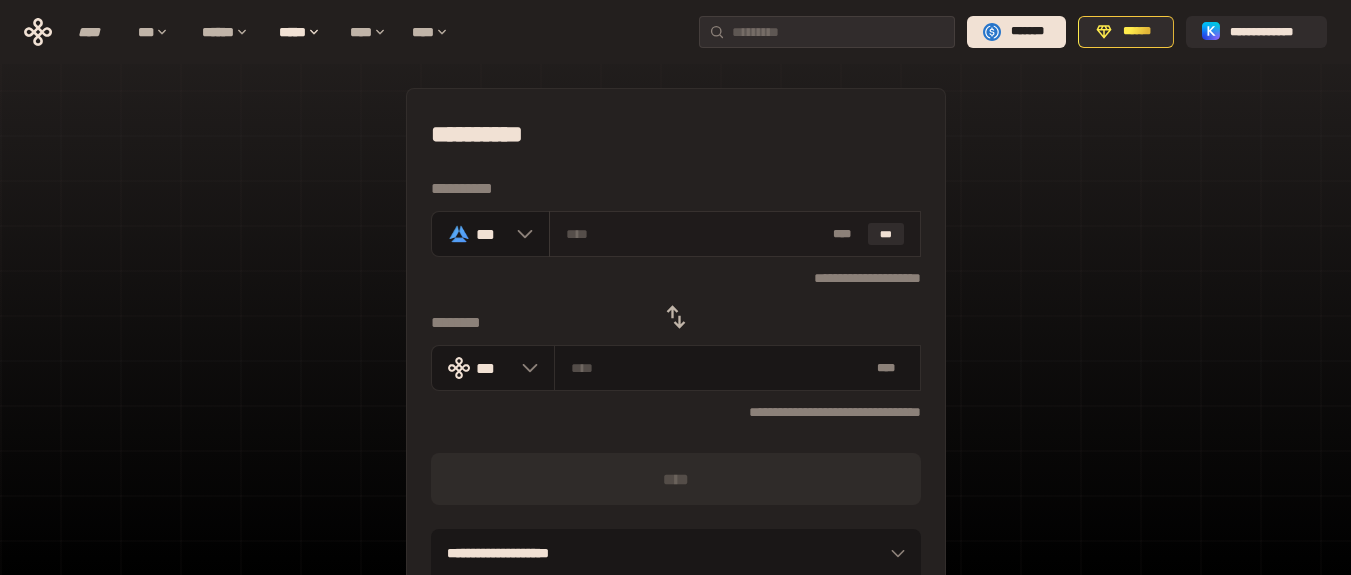click at bounding box center (695, 234) 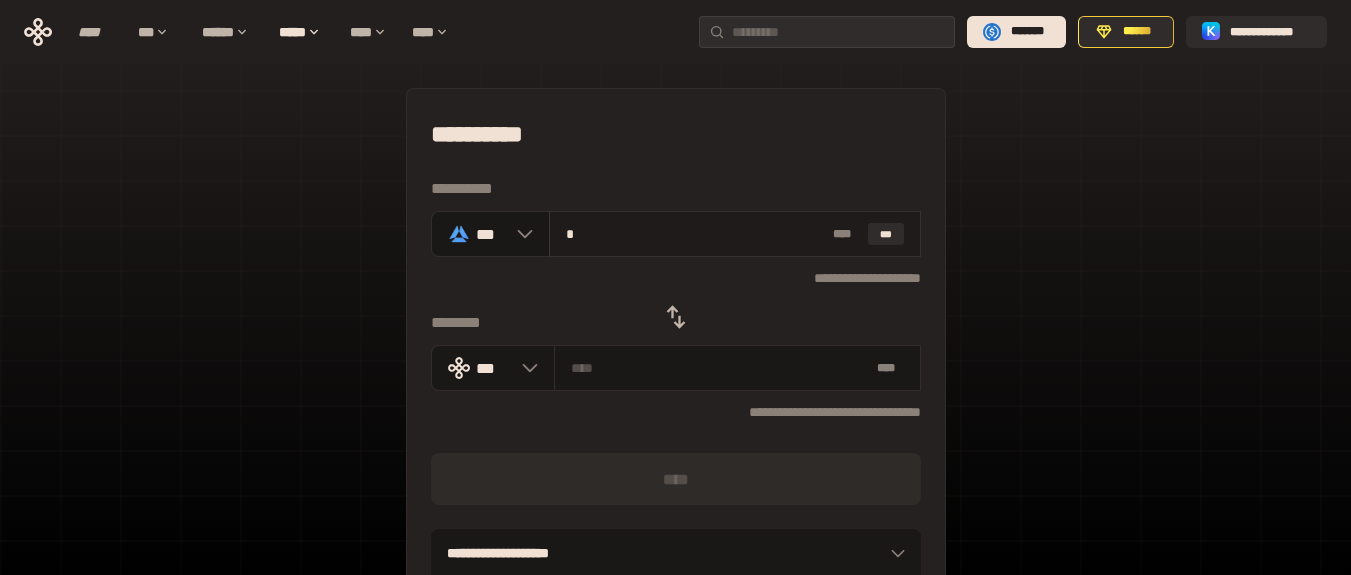 type on "**********" 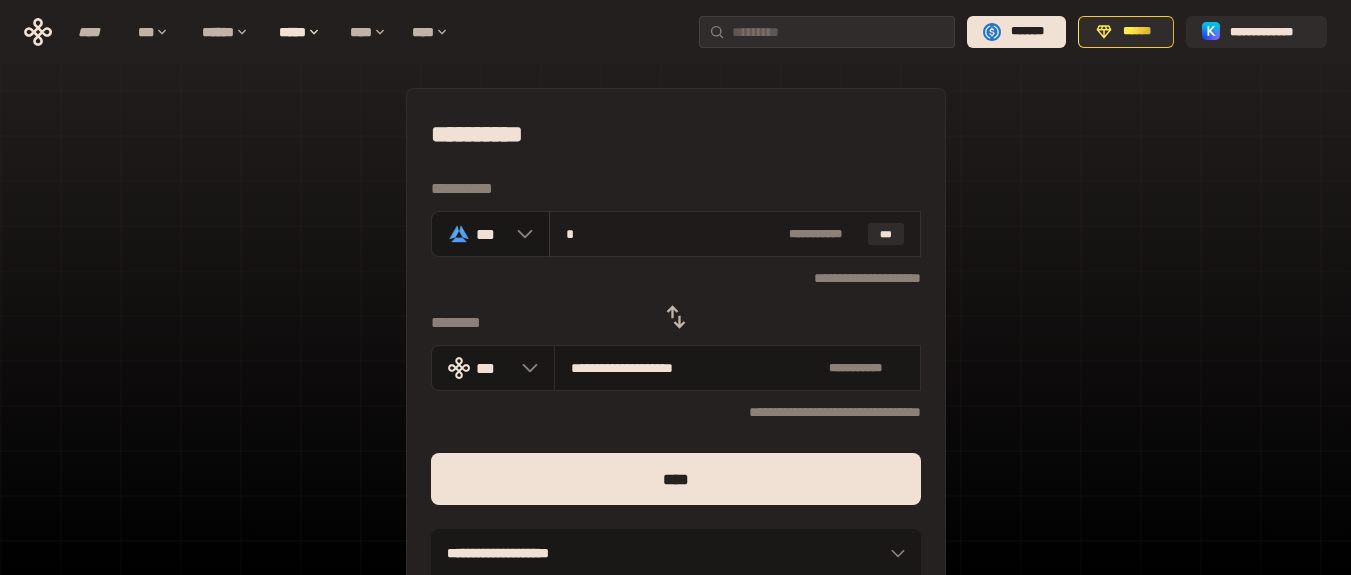 type on "**" 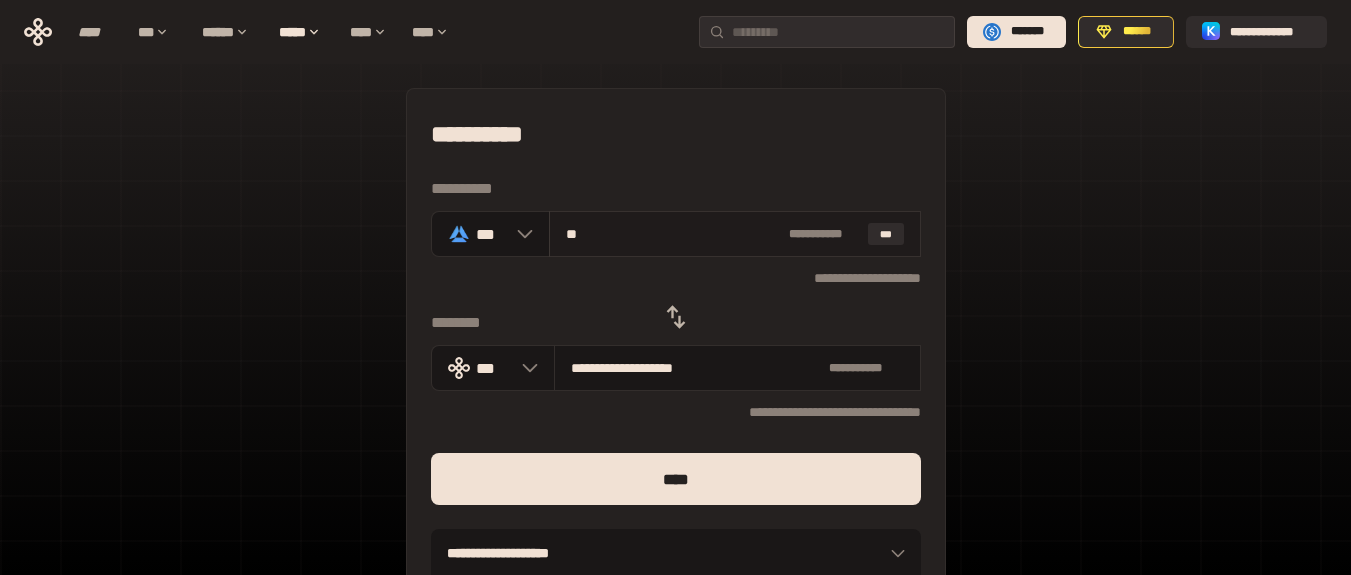 type on "**********" 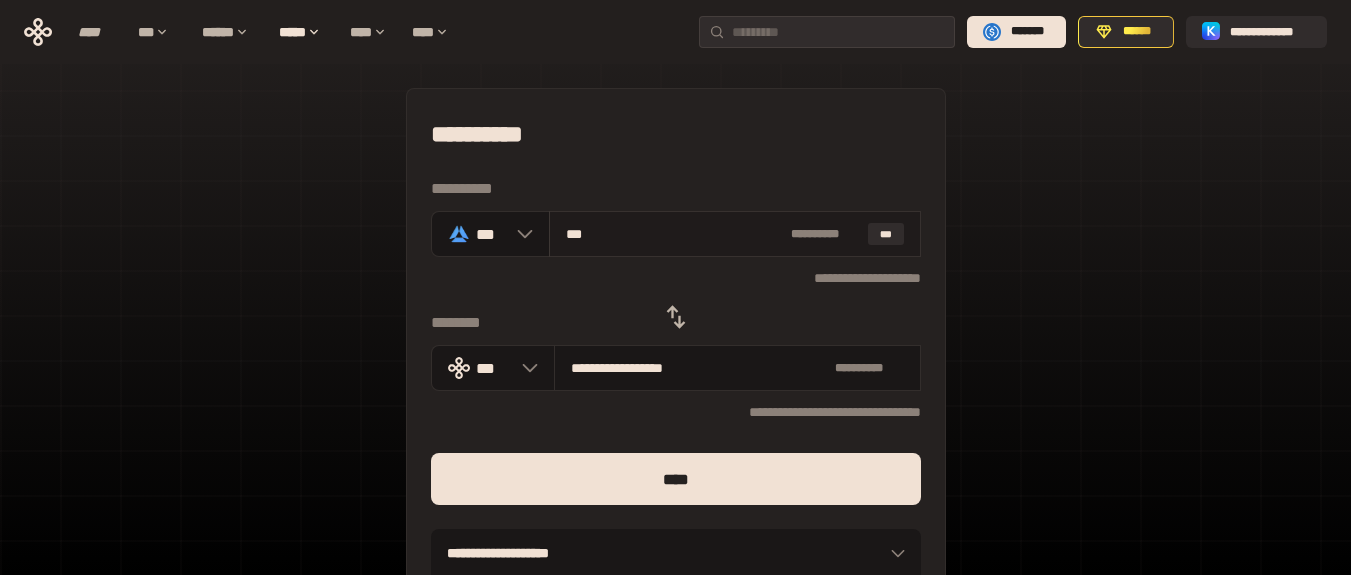 type on "****" 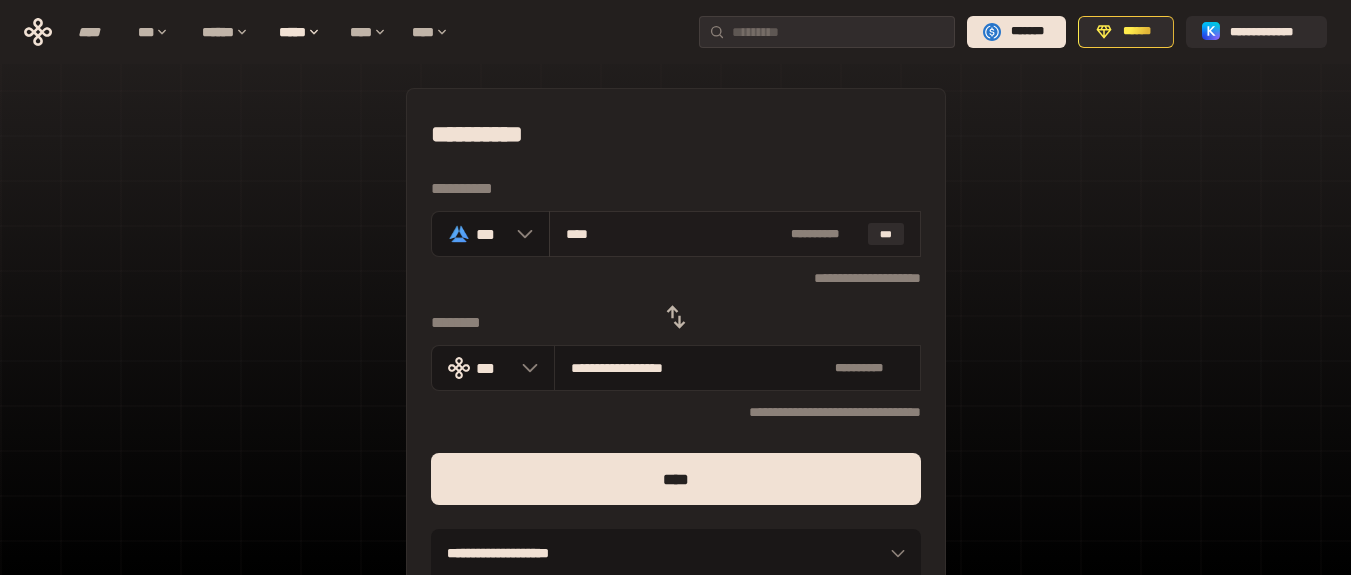 type on "**********" 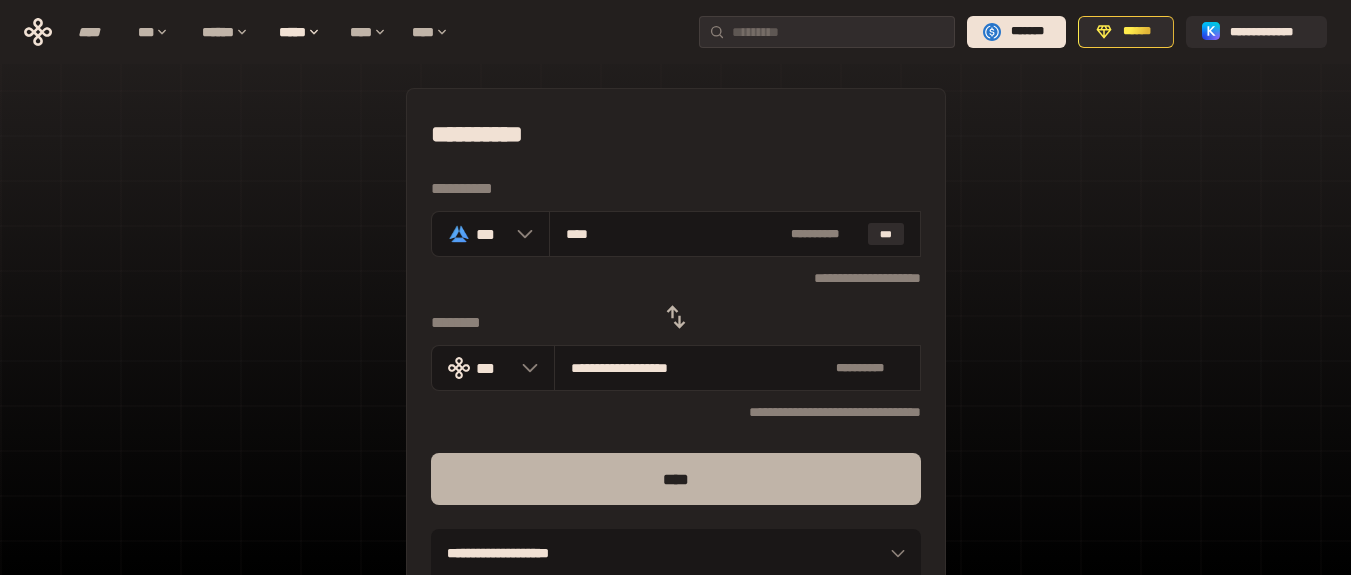 type on "****" 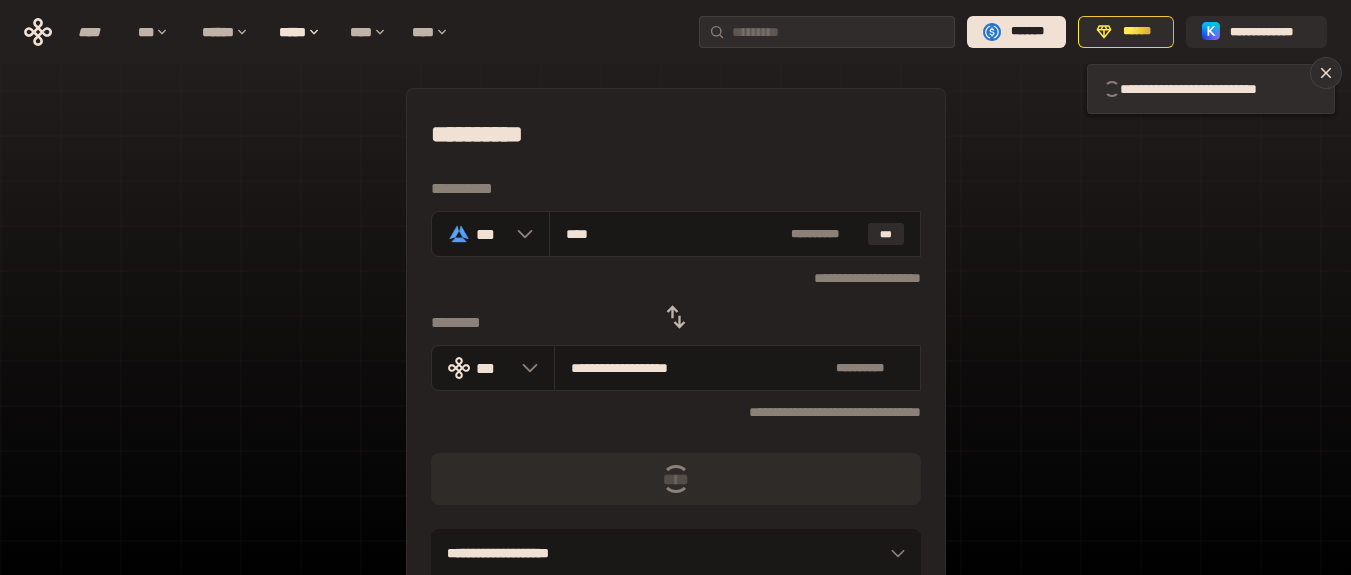 type 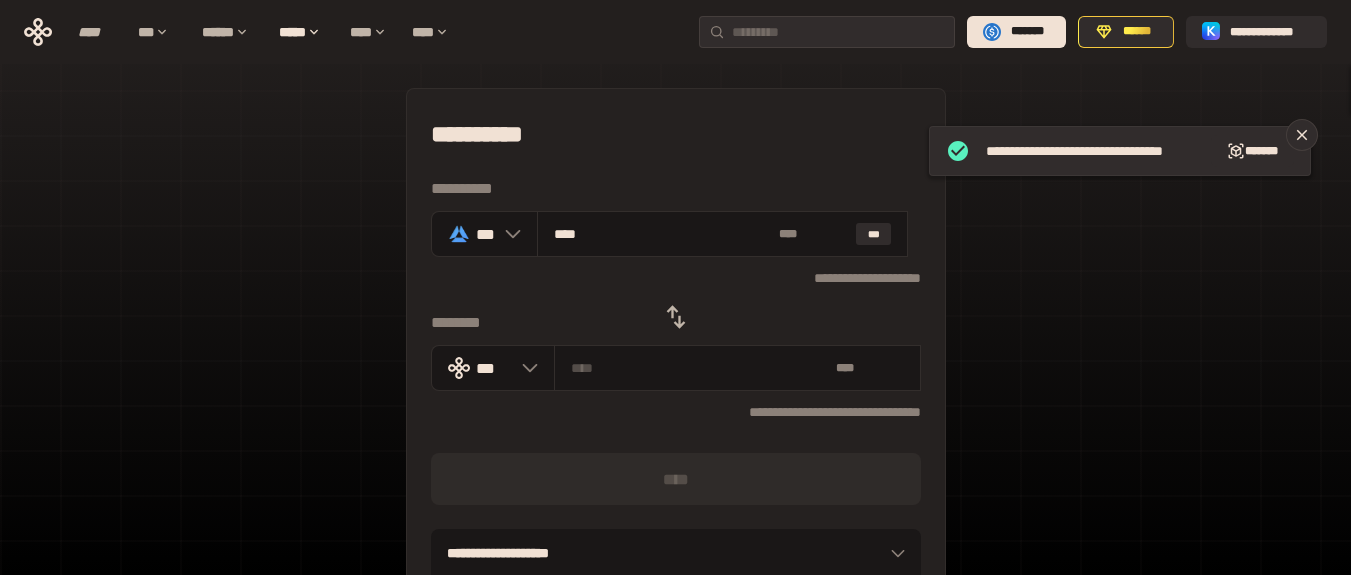 type 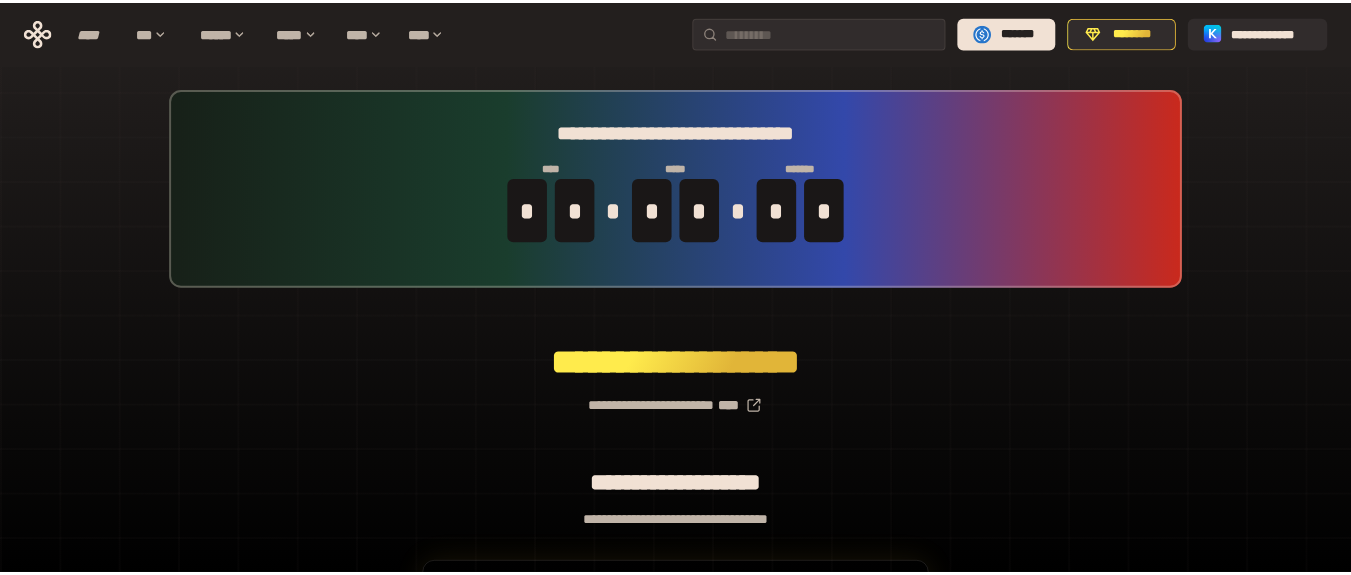scroll, scrollTop: 0, scrollLeft: 0, axis: both 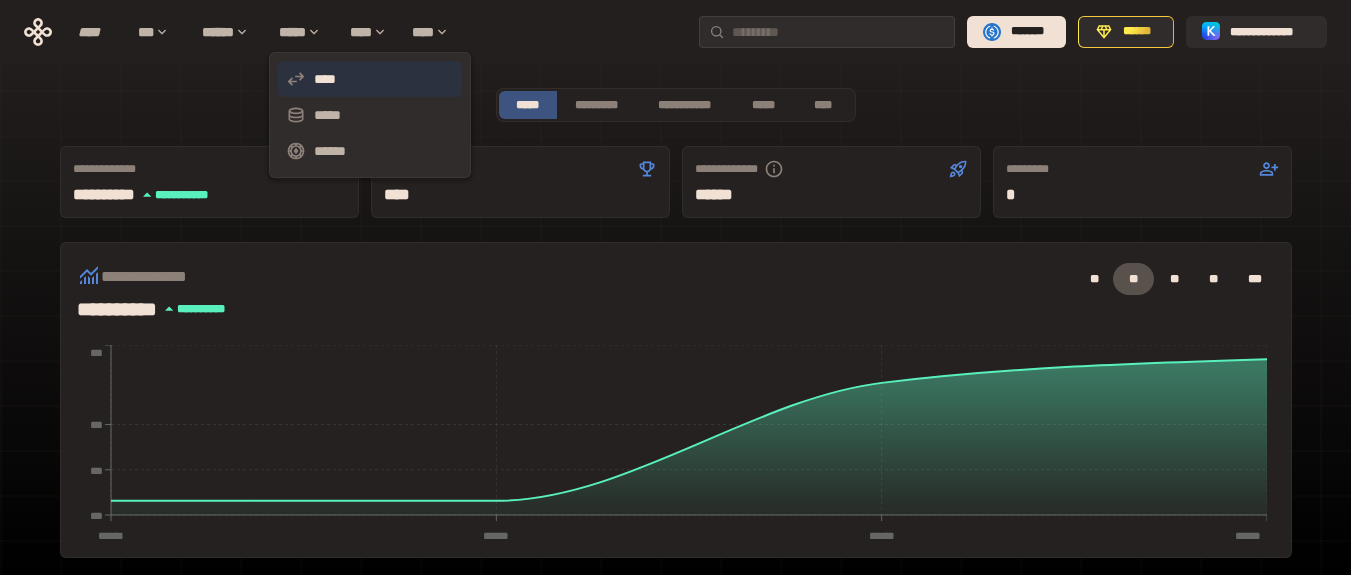 click on "****" at bounding box center (370, 79) 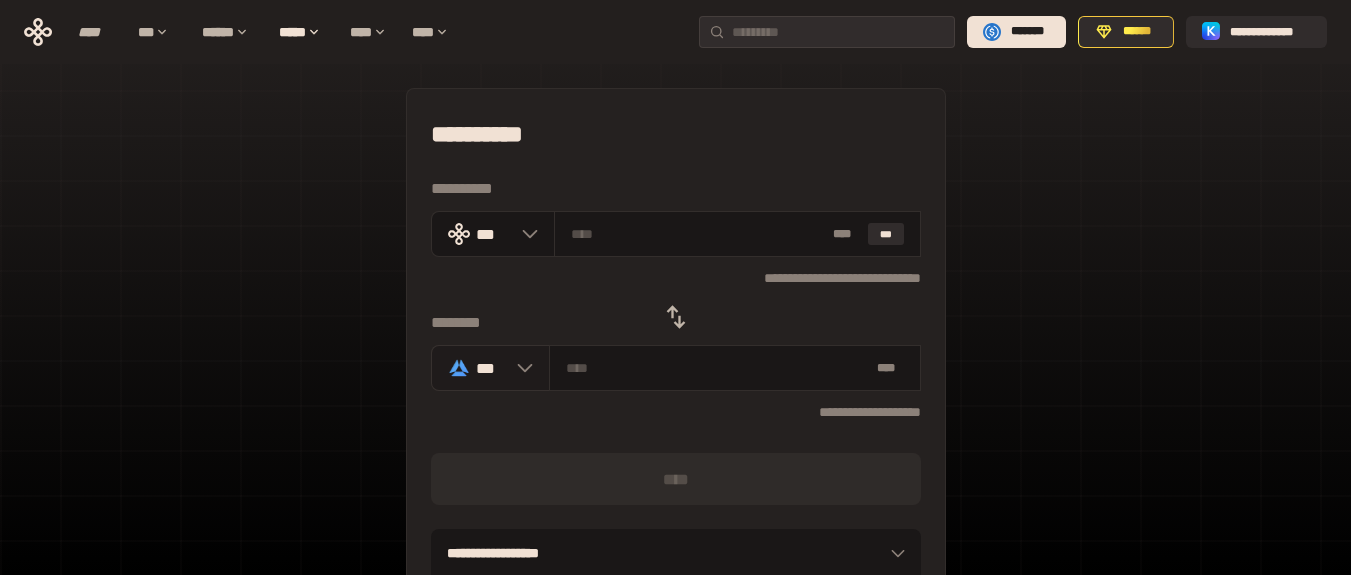 click 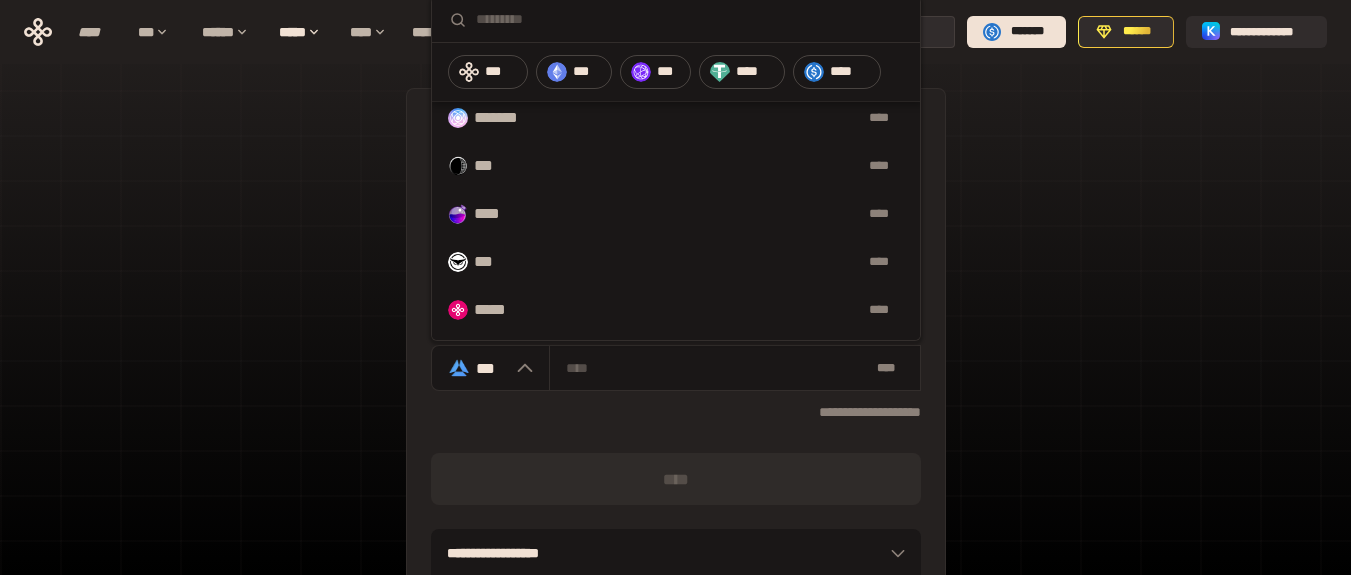 scroll, scrollTop: 889, scrollLeft: 0, axis: vertical 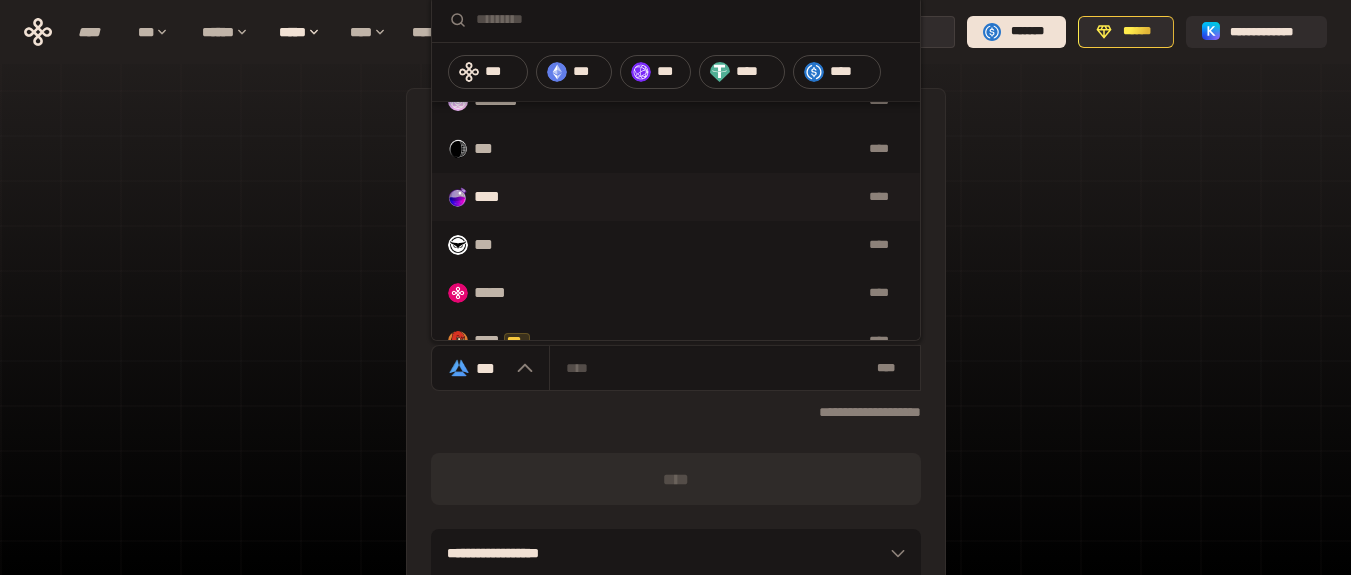 click on "****" at bounding box center (718, 197) 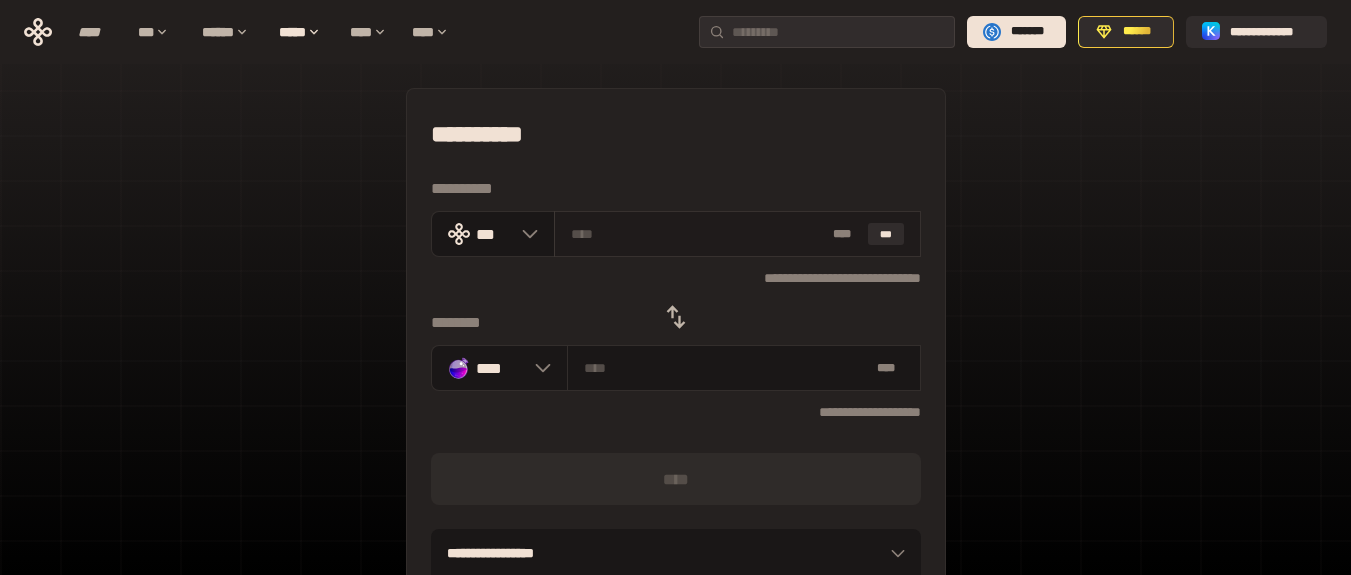 click on "* ** ***" at bounding box center [737, 234] 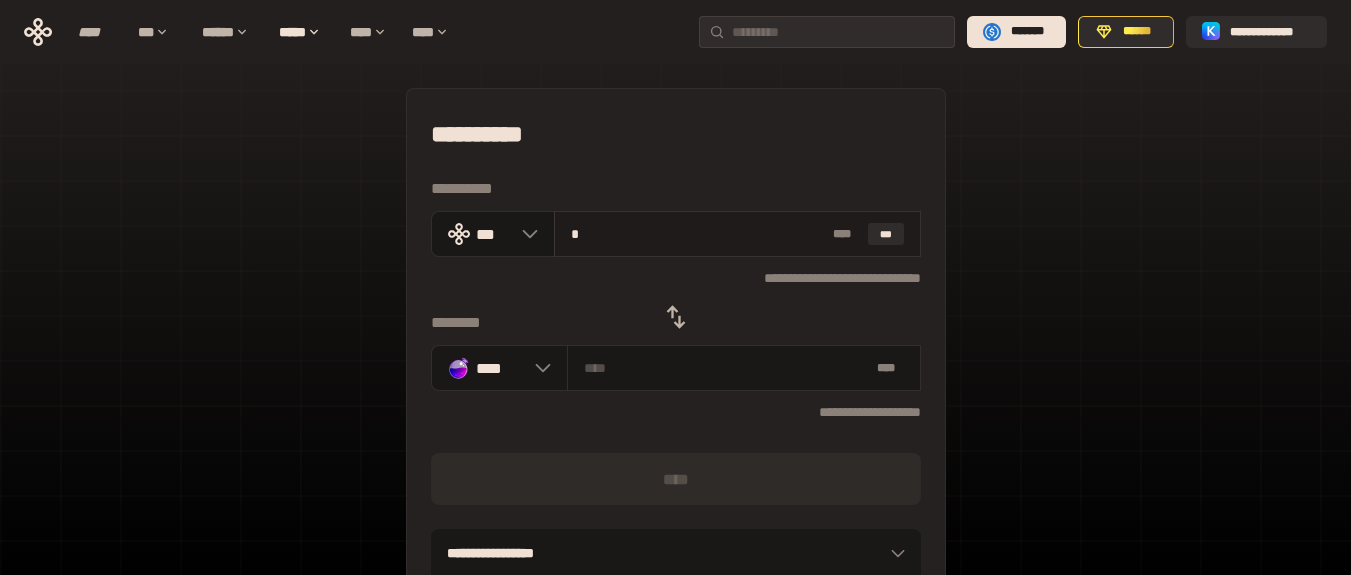 type on "********" 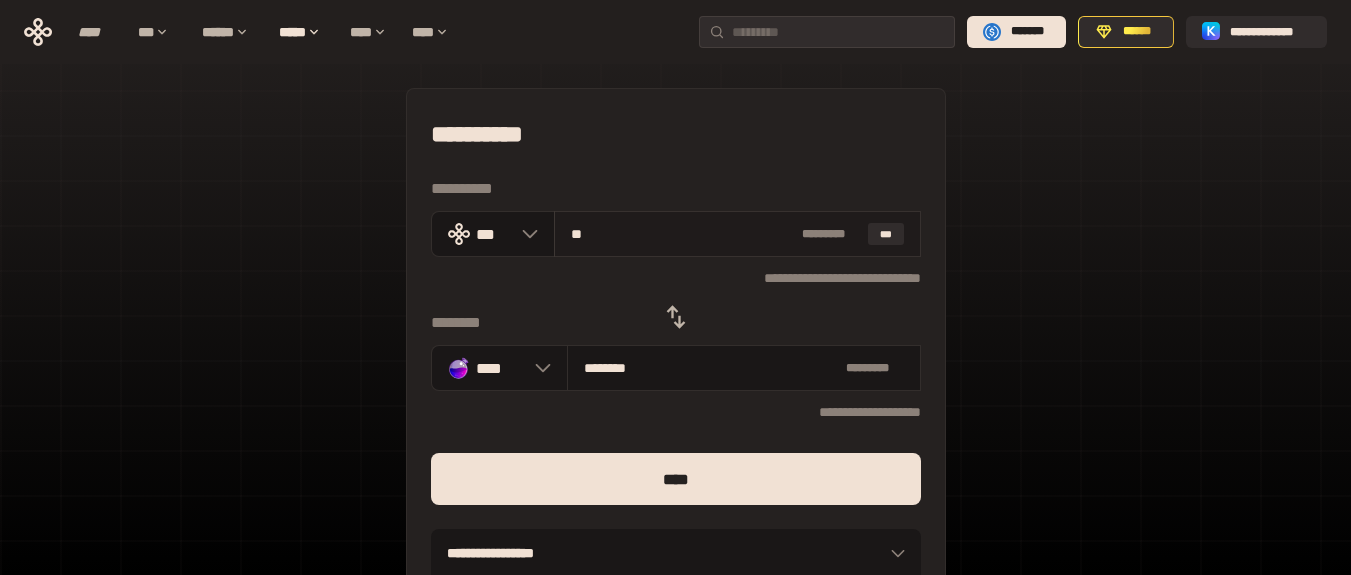 type on "***" 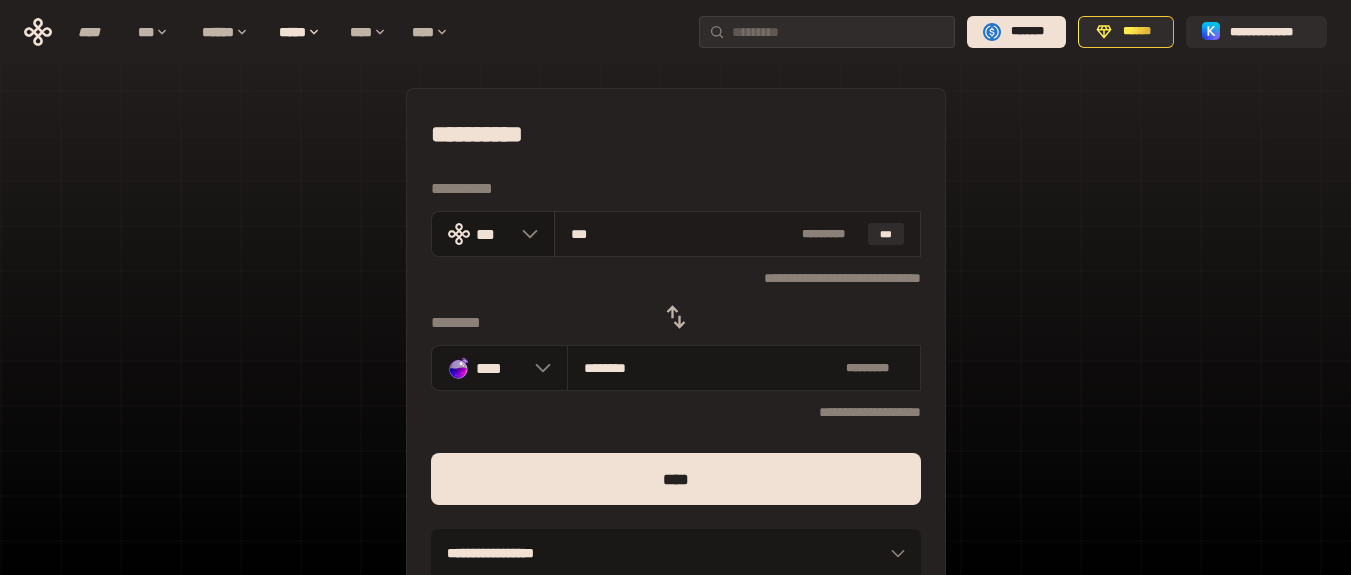 type on "********" 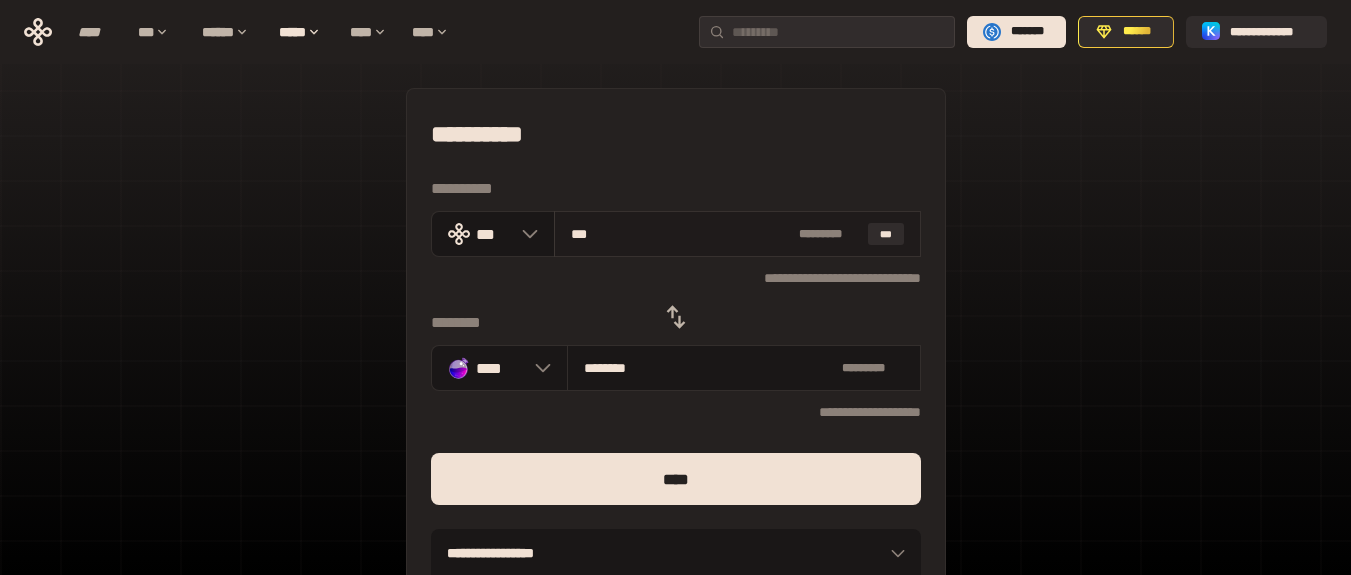 type on "****" 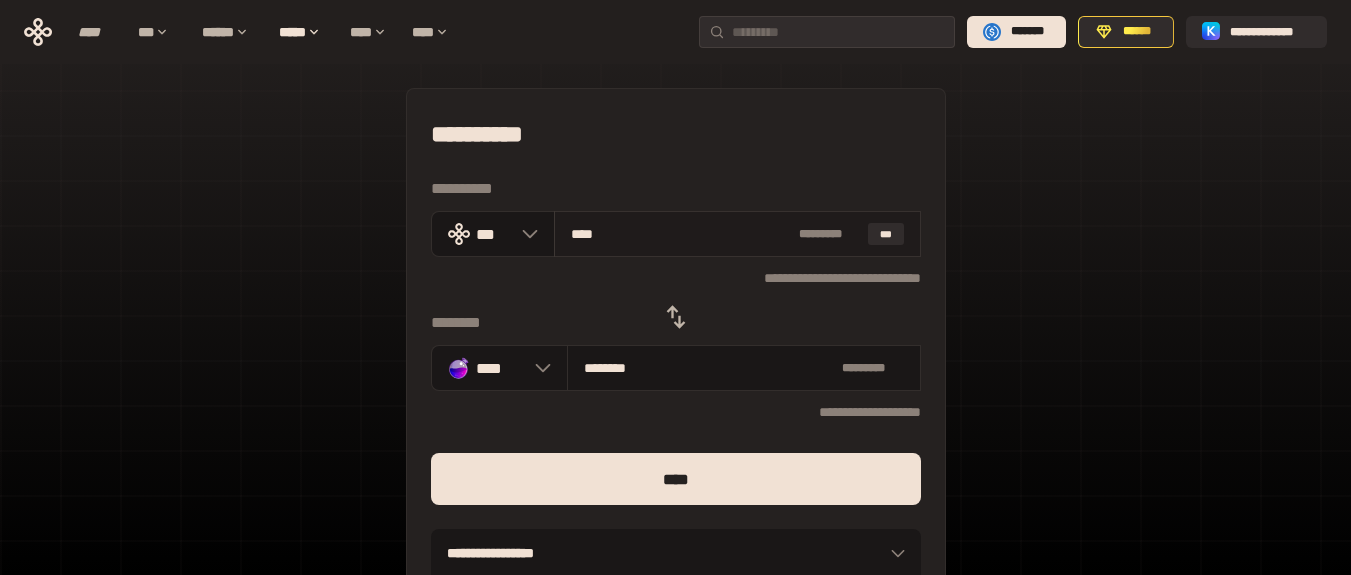 type on "********" 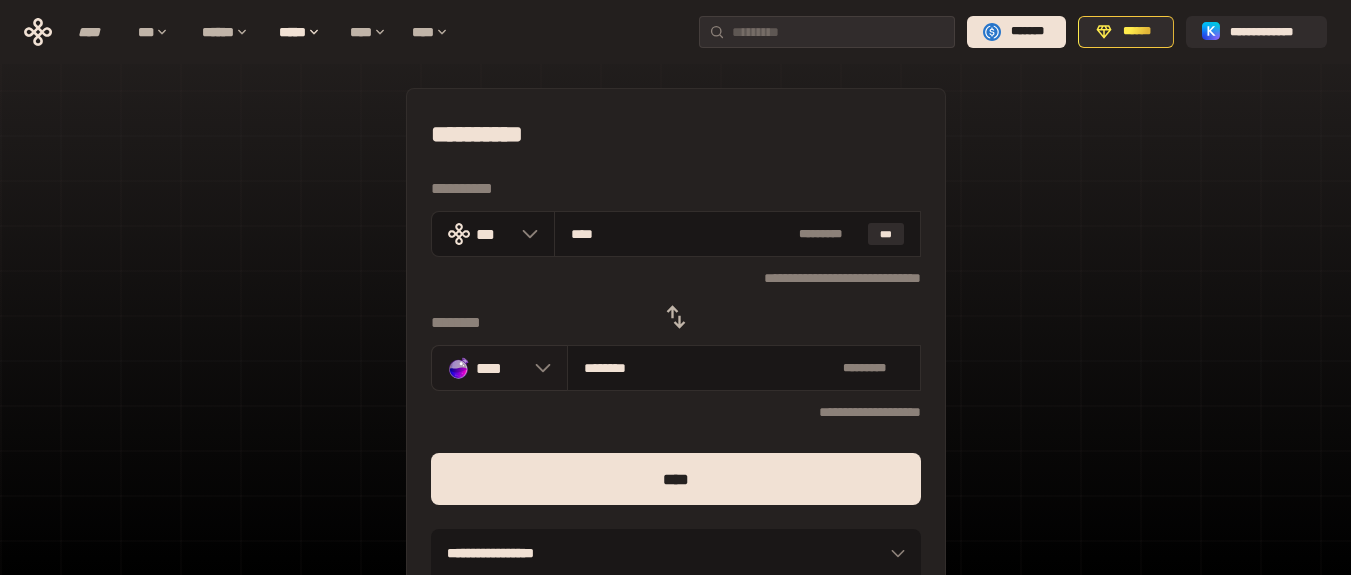 type on "****" 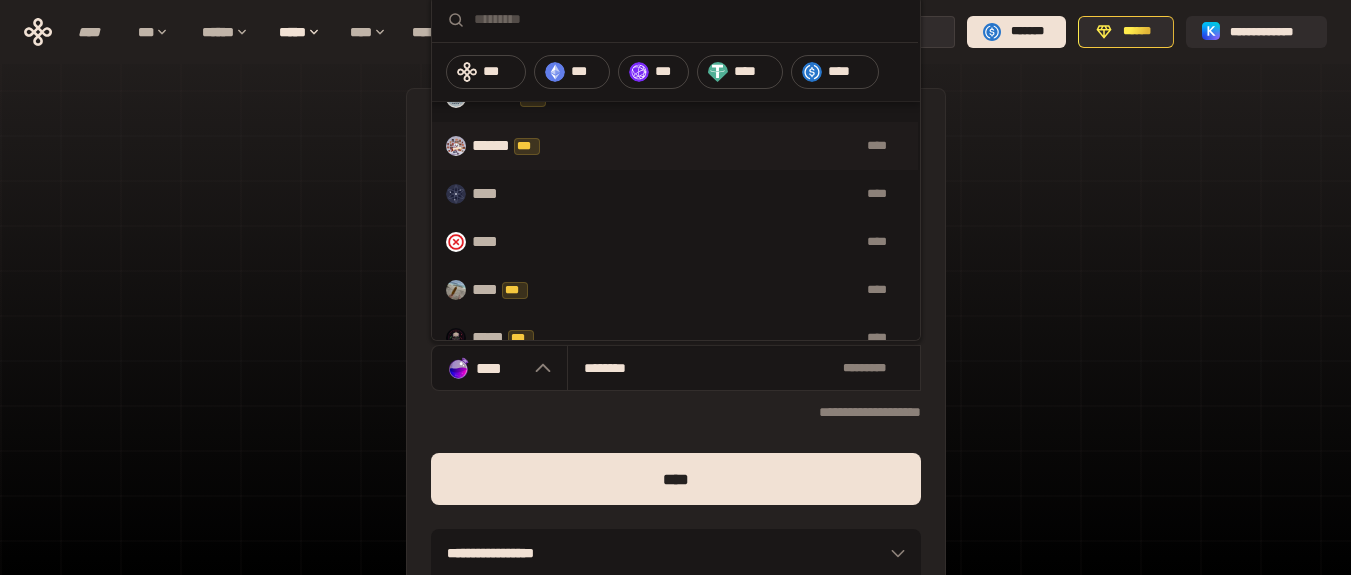 scroll, scrollTop: 0, scrollLeft: 17, axis: horizontal 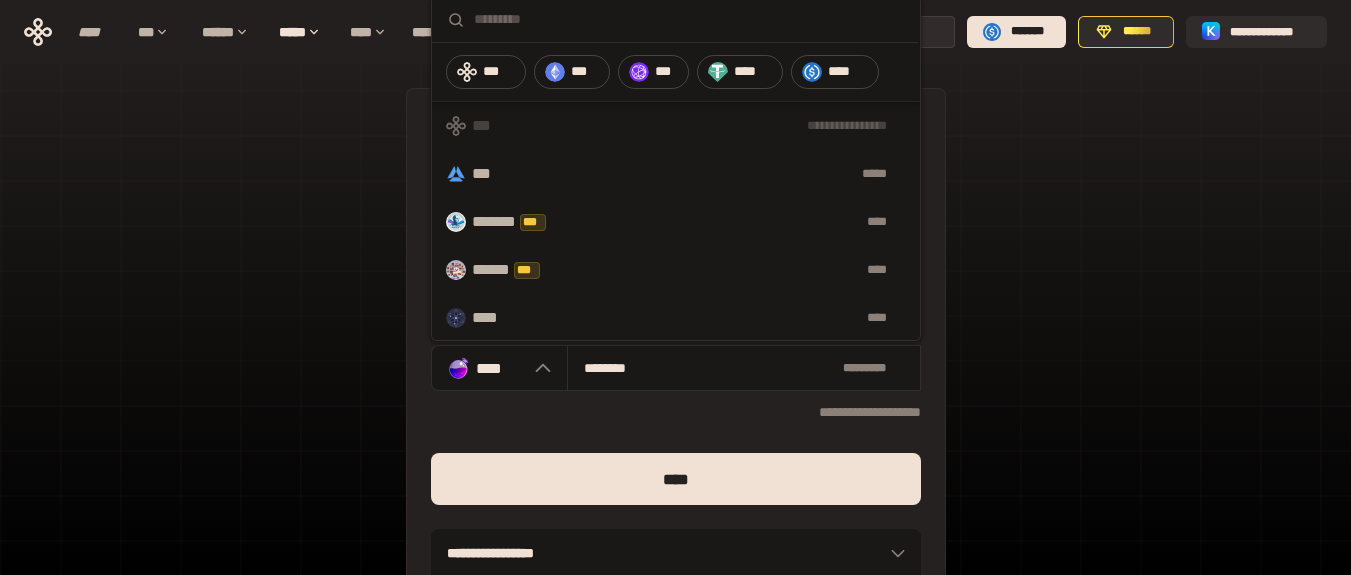 click on "**********" at bounding box center (674, 126) 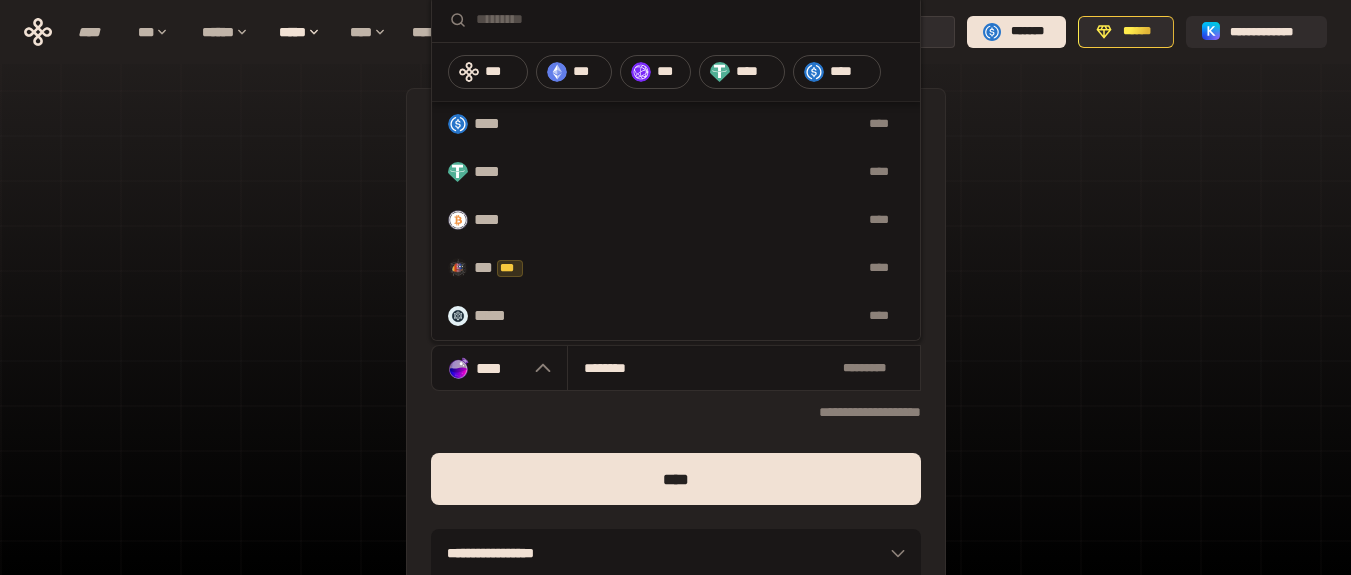scroll, scrollTop: 1505, scrollLeft: 0, axis: vertical 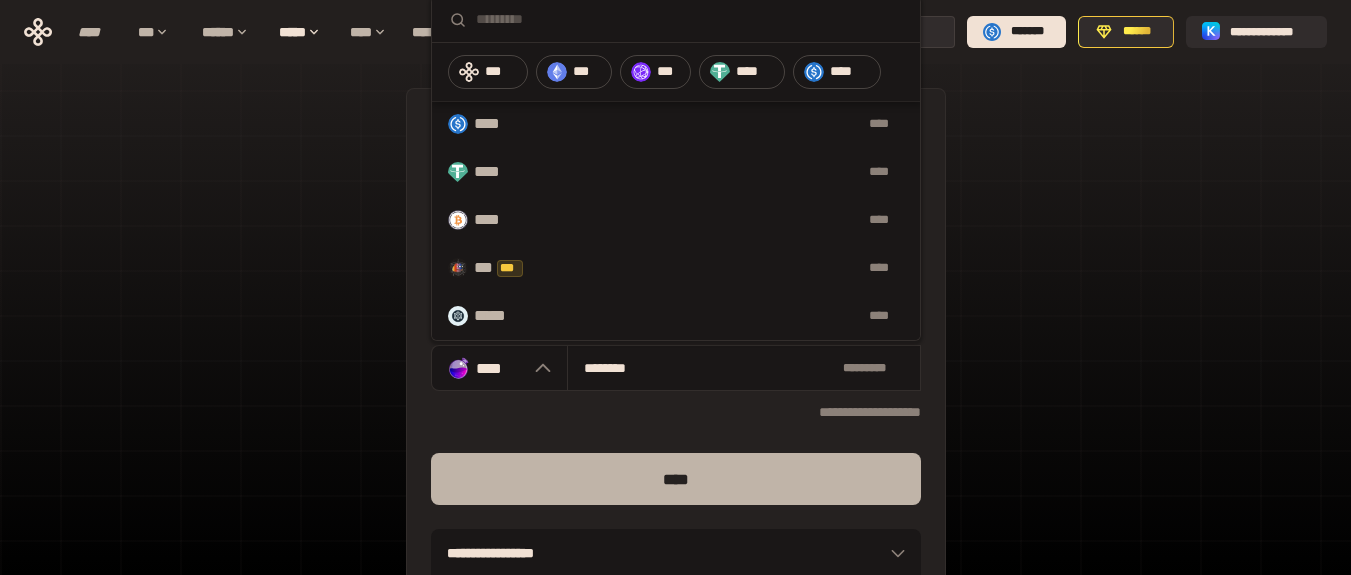click on "****" at bounding box center (676, 479) 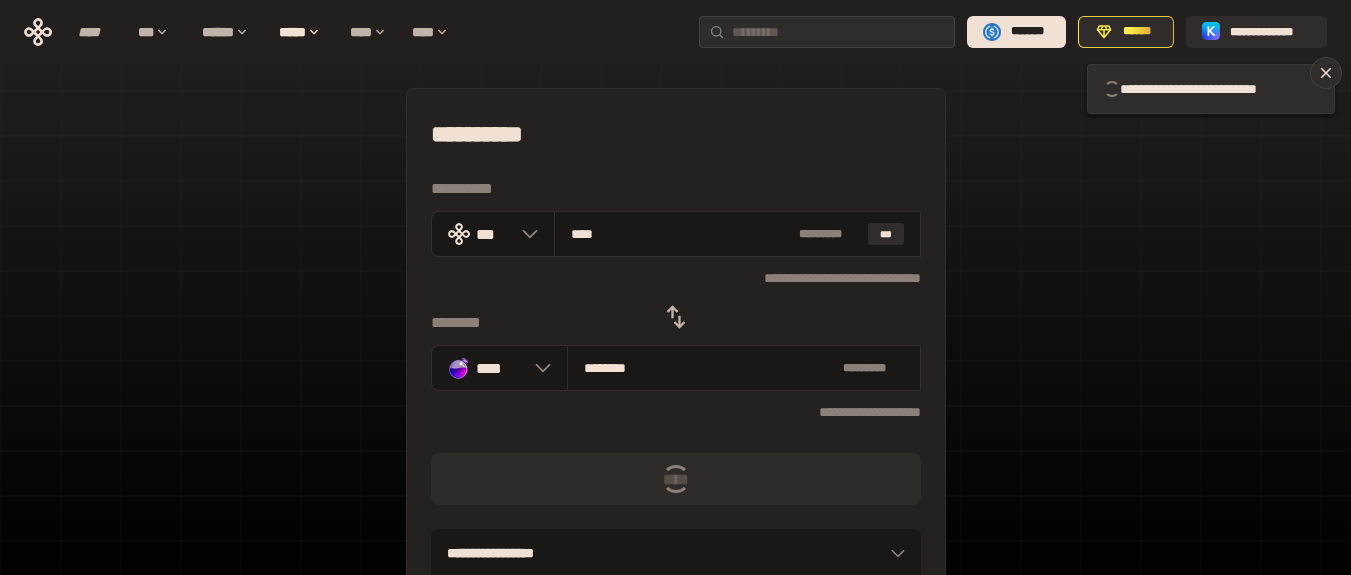 type 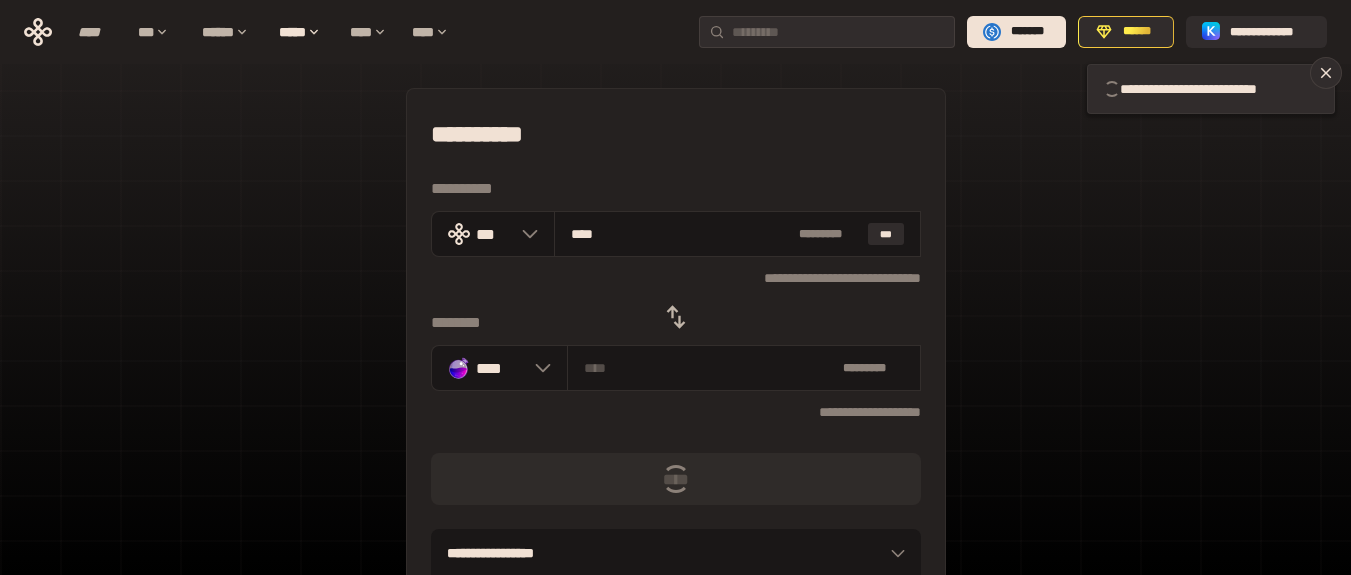 type 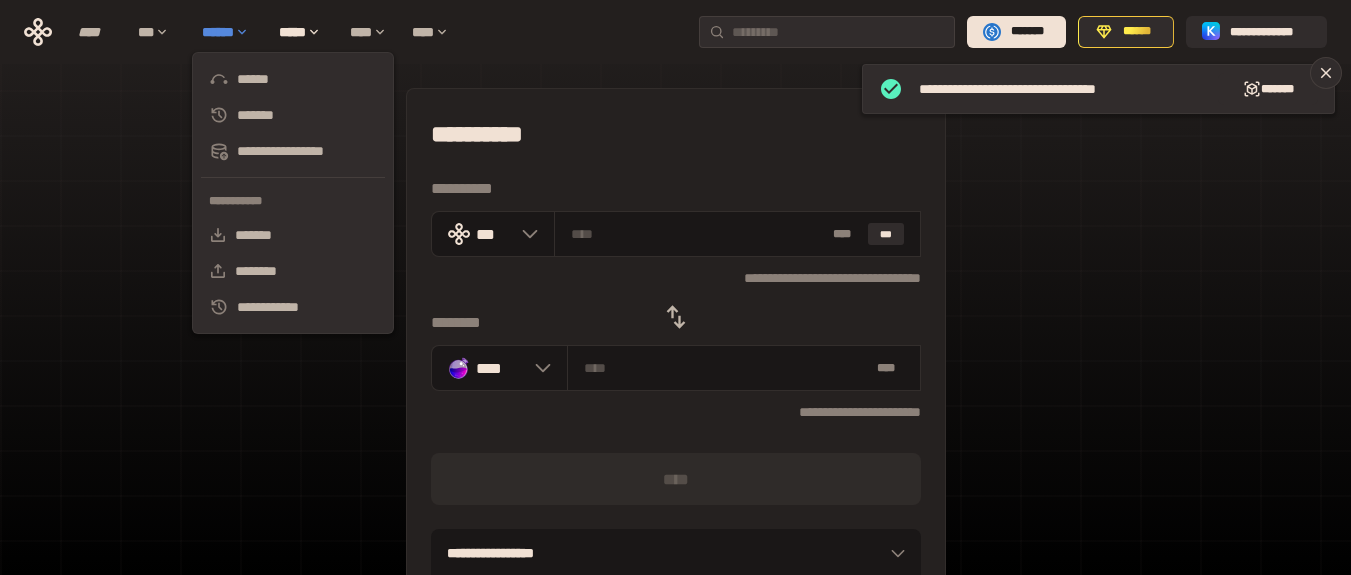 click on "******" at bounding box center (230, 32) 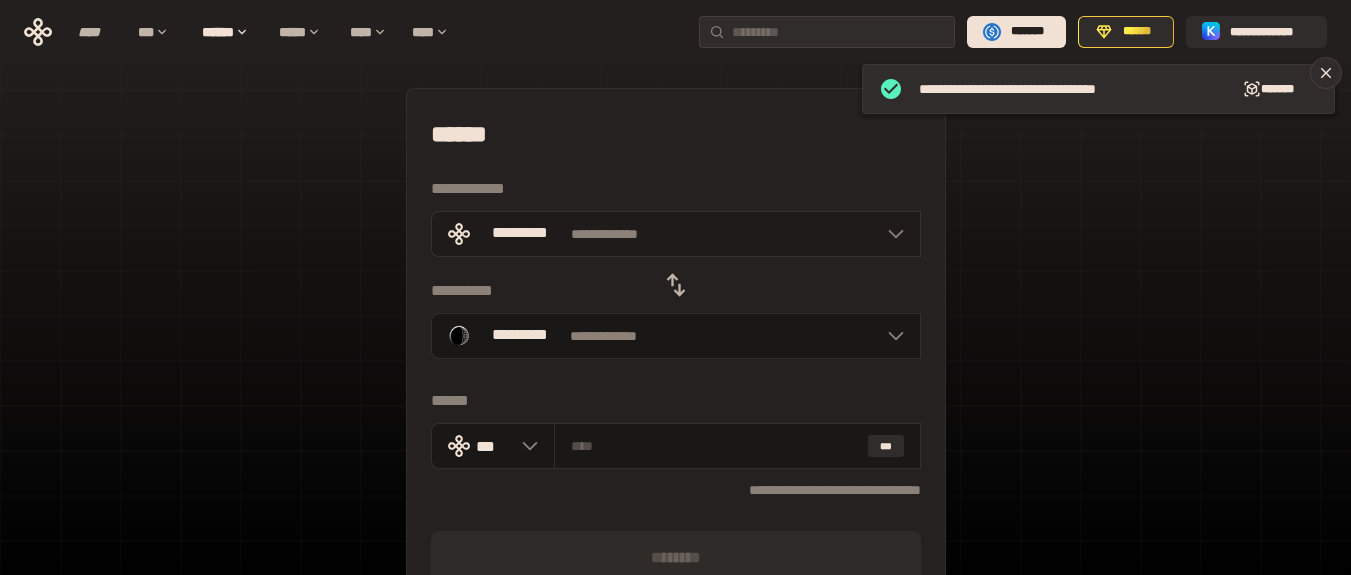 click at bounding box center [891, 234] 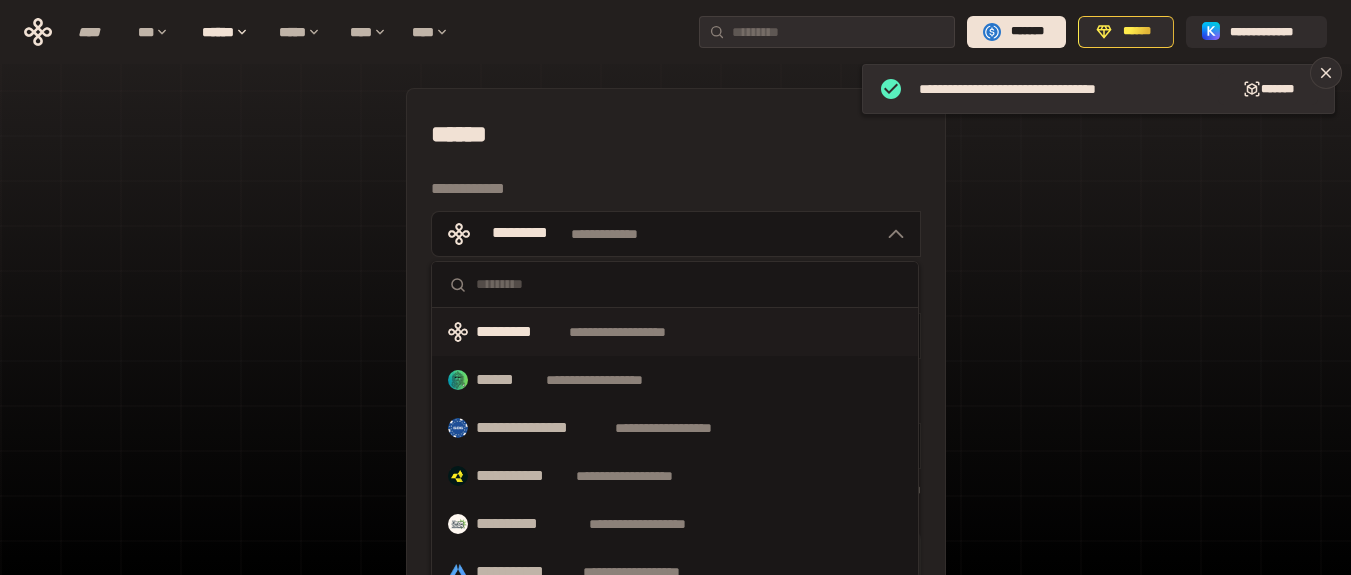 click at bounding box center (689, 284) 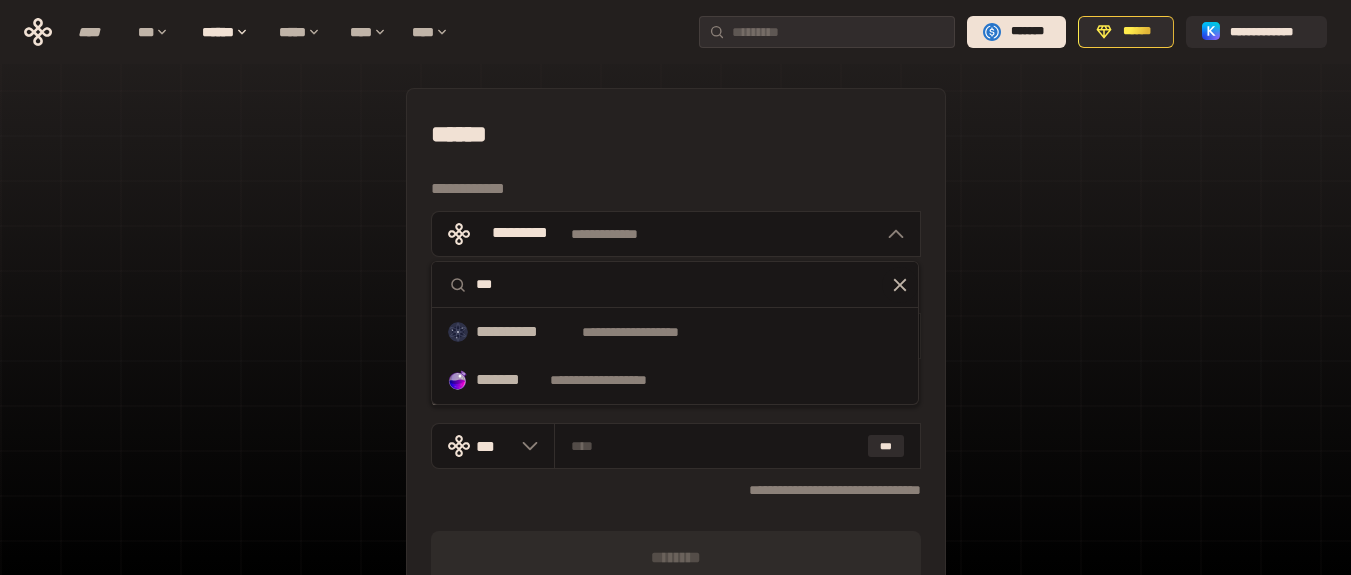 type on "***" 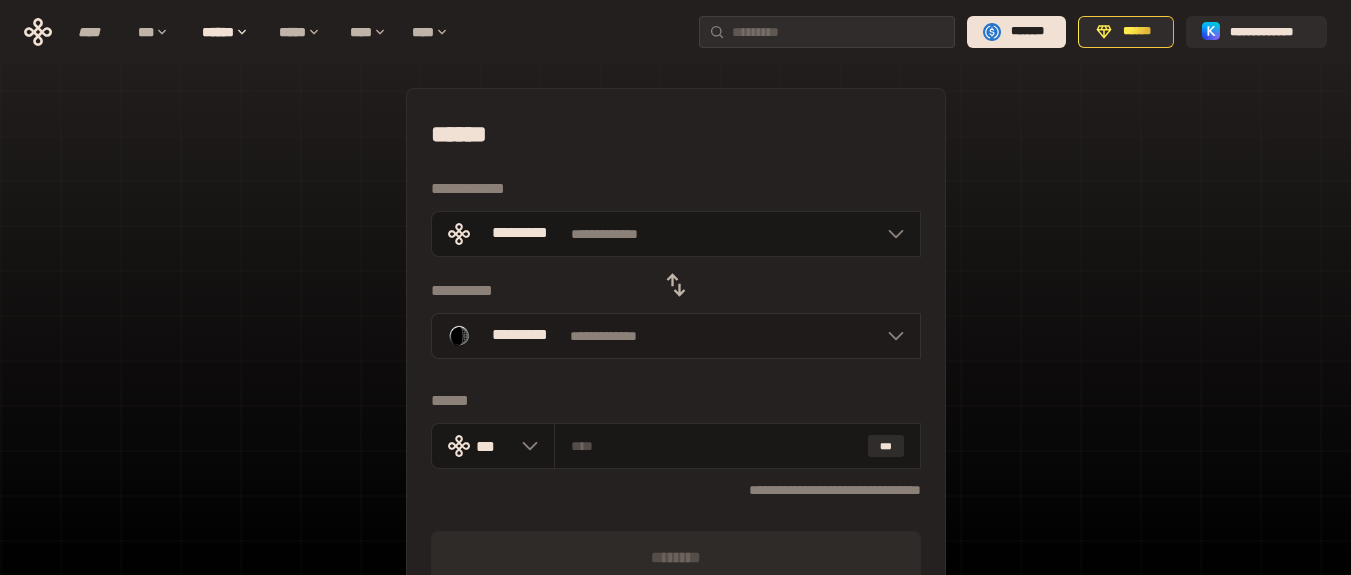 click 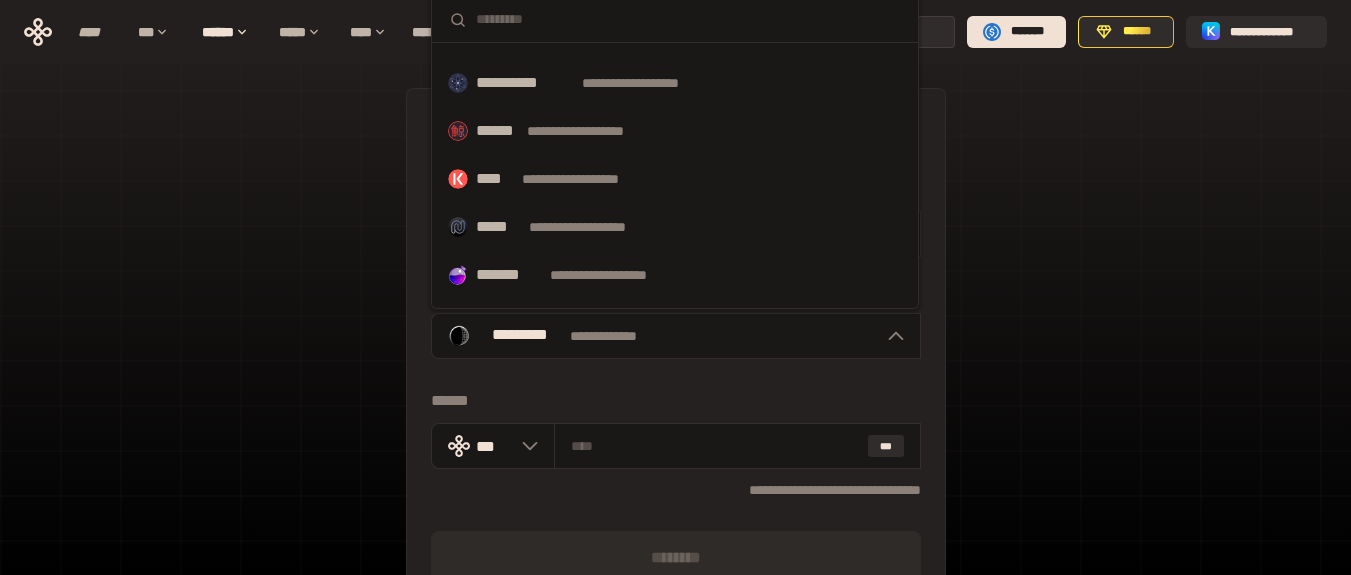 scroll, scrollTop: 612, scrollLeft: 0, axis: vertical 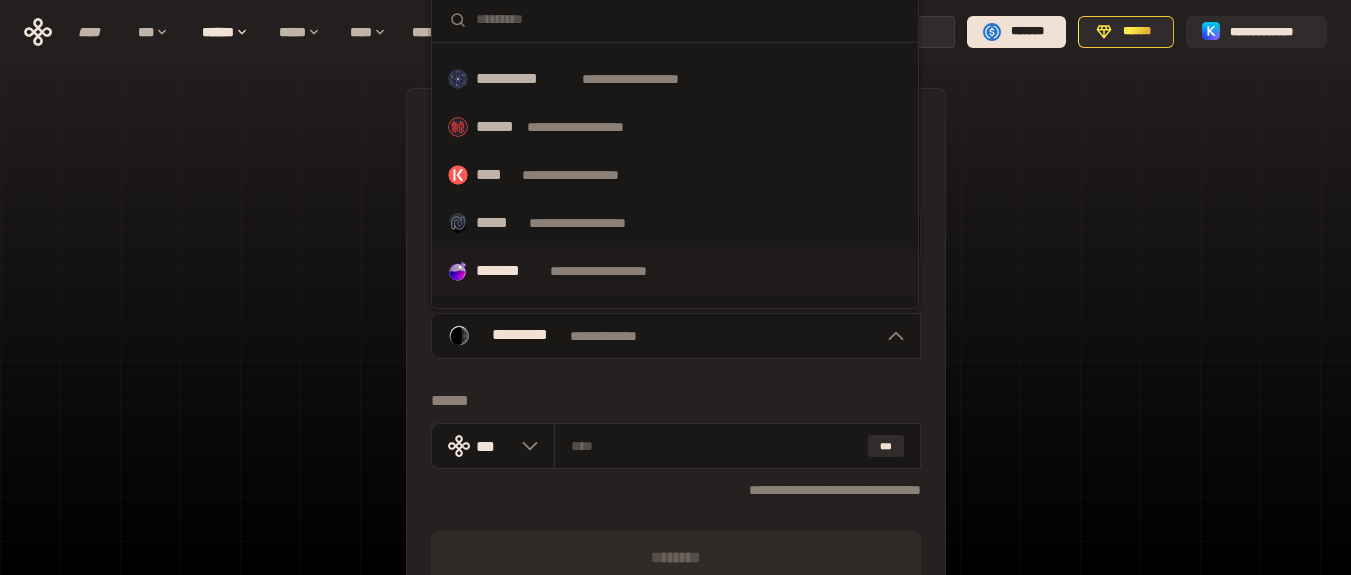 click on "**********" at bounding box center [617, 271] 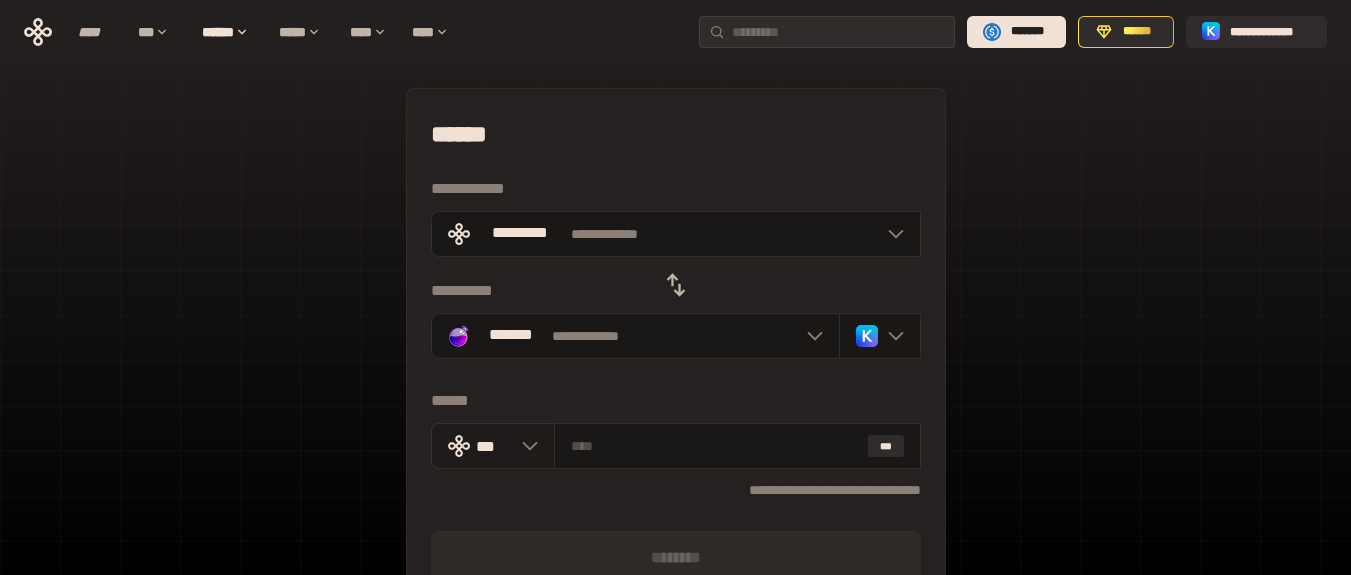 click 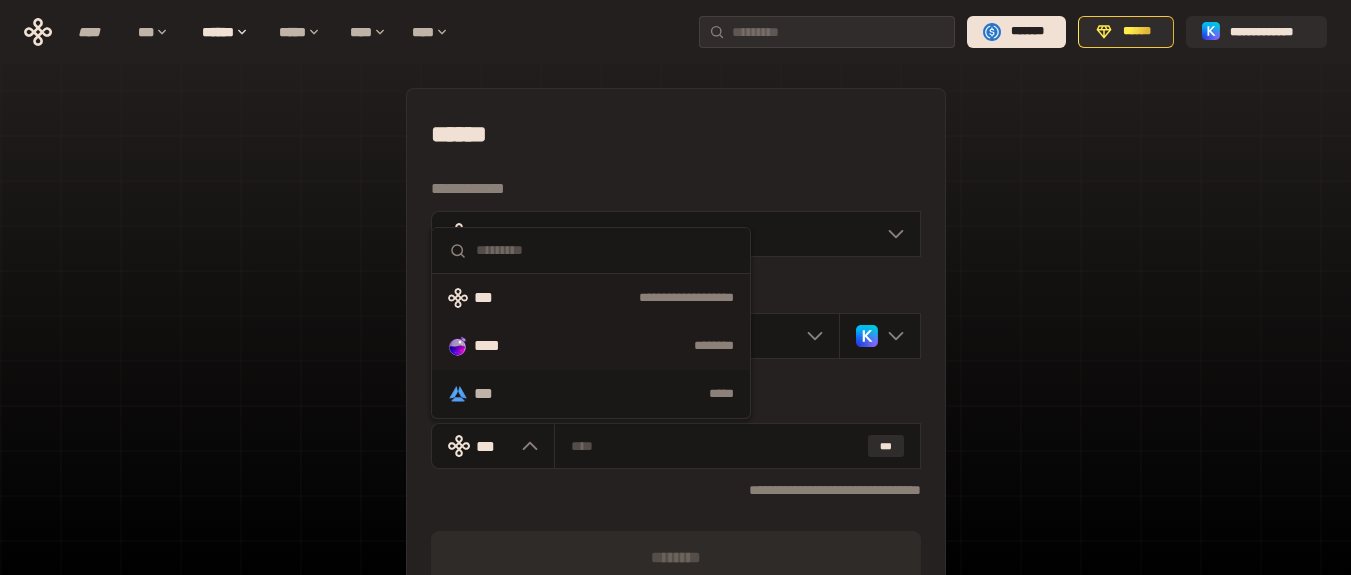 click on "**** ********" at bounding box center (591, 346) 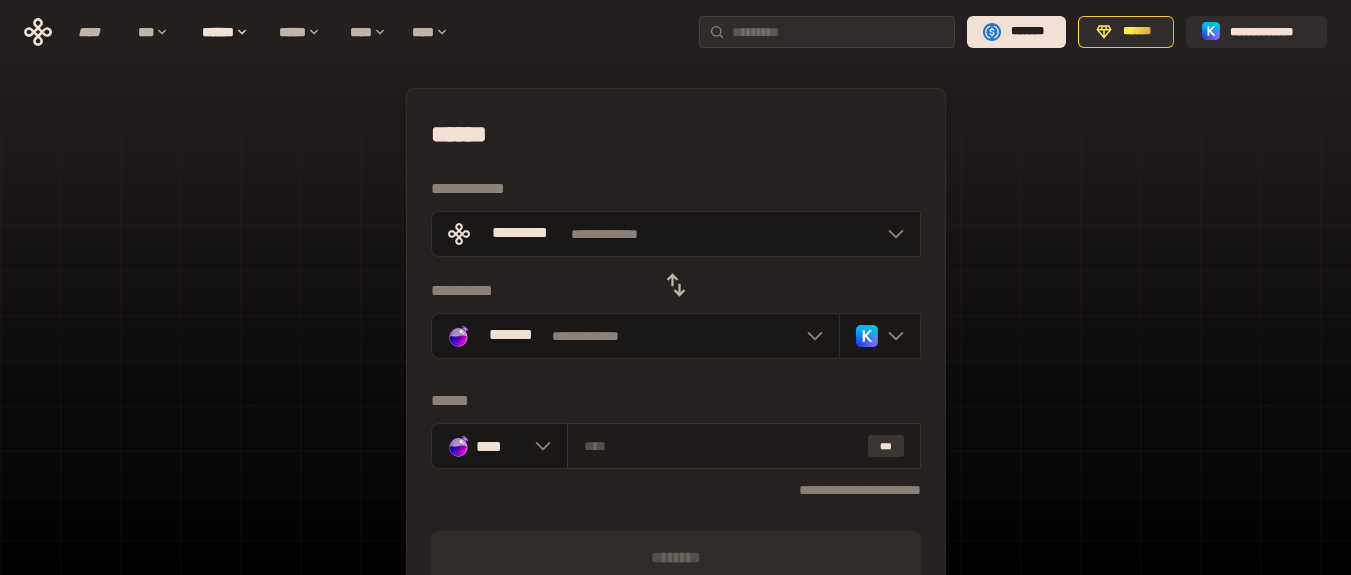 click on "***" at bounding box center [886, 446] 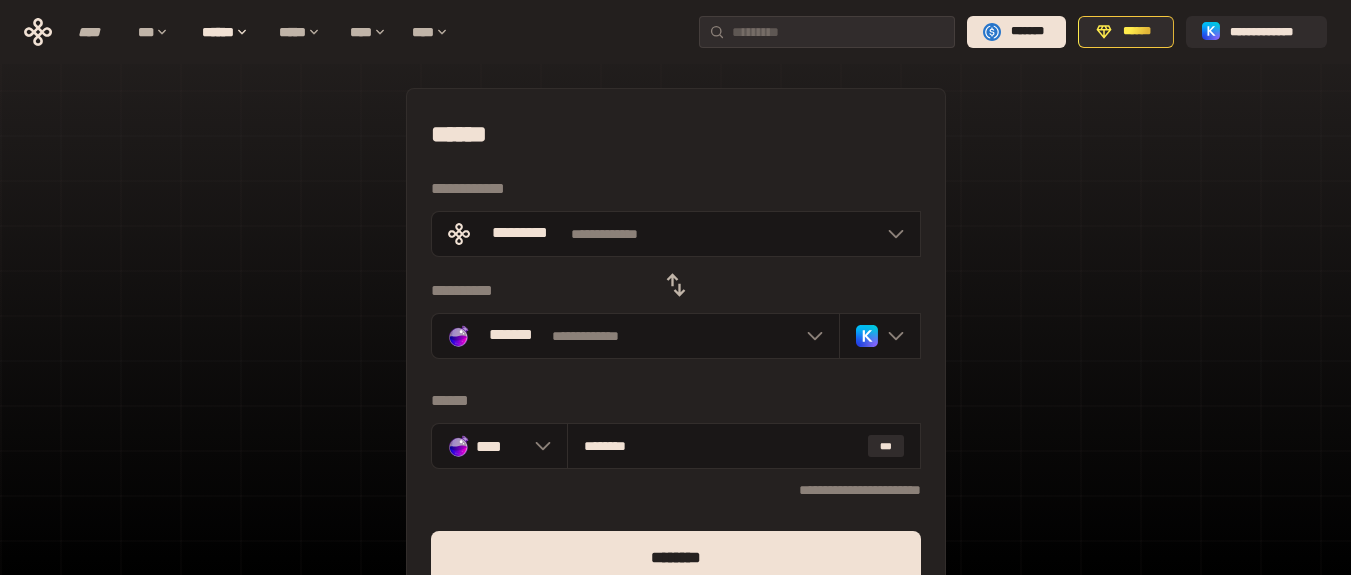 scroll, scrollTop: 109, scrollLeft: 0, axis: vertical 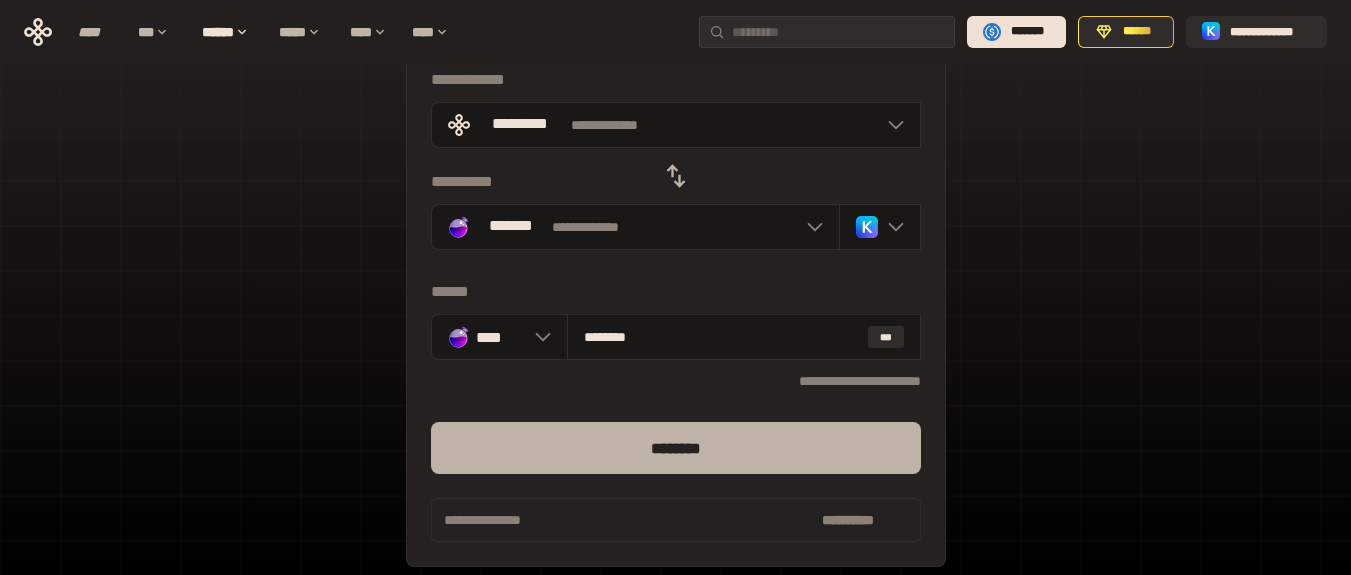click on "********" at bounding box center [676, 448] 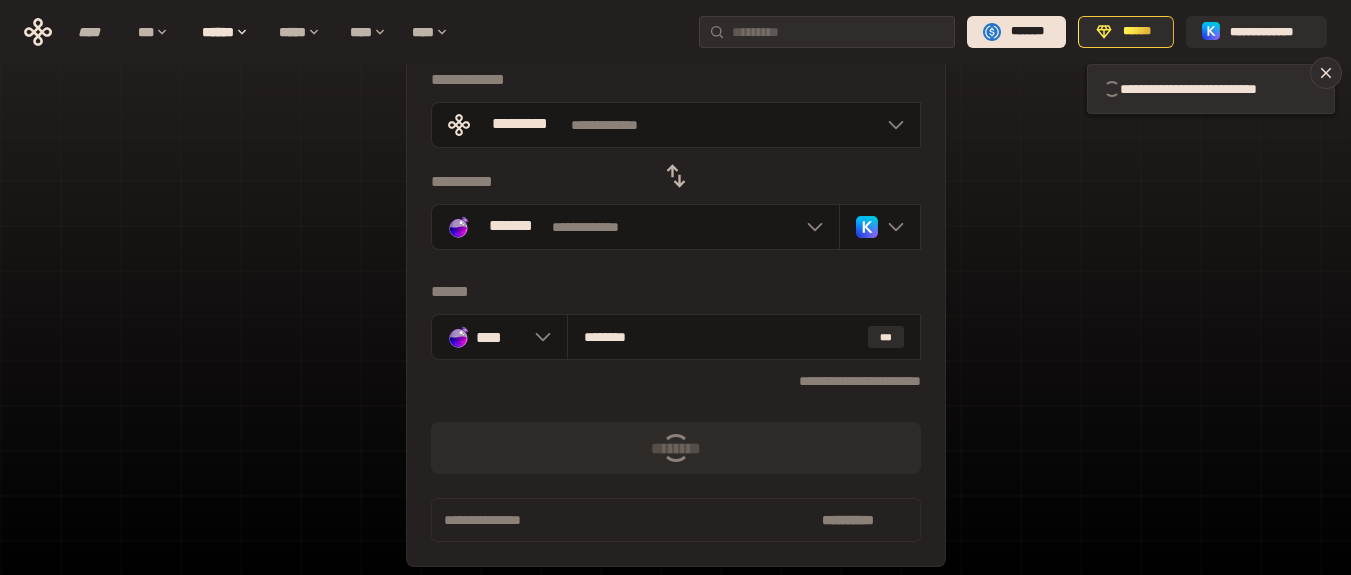 type 